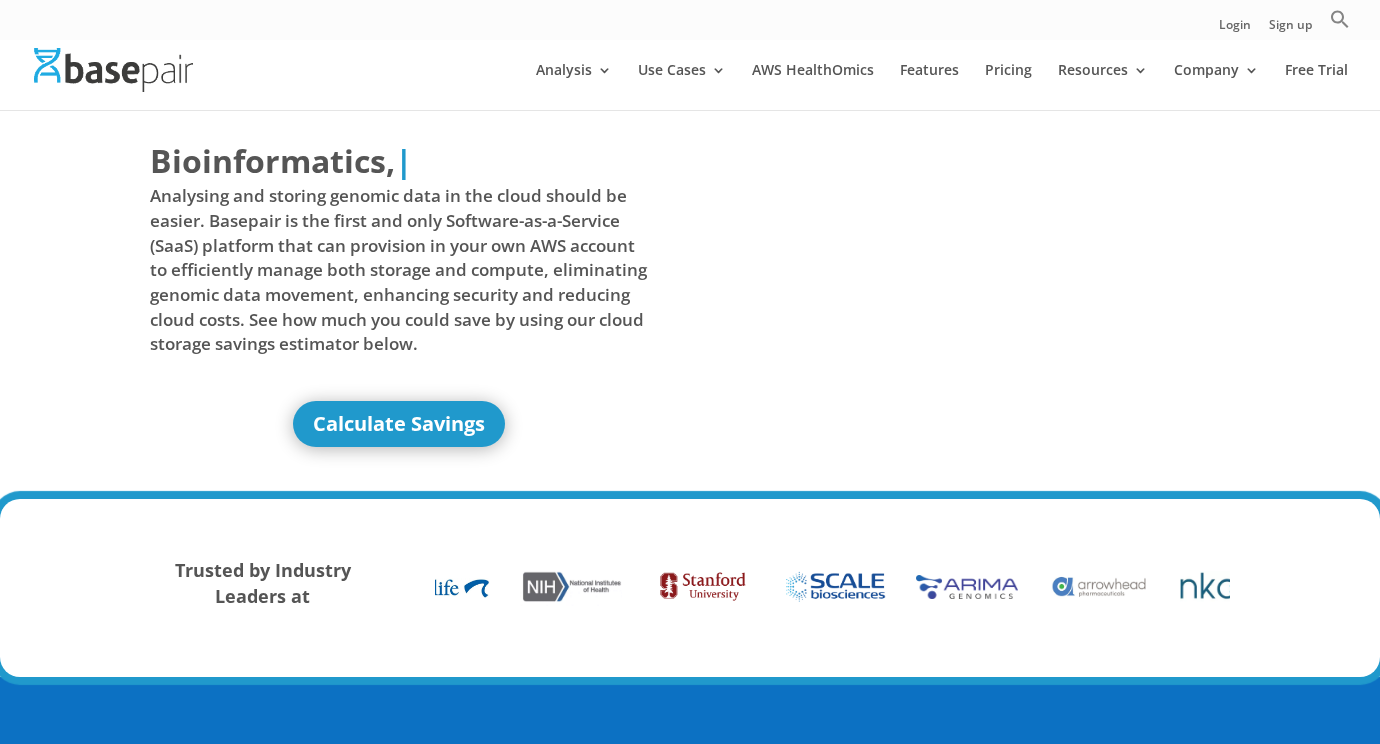scroll, scrollTop: 0, scrollLeft: 0, axis: both 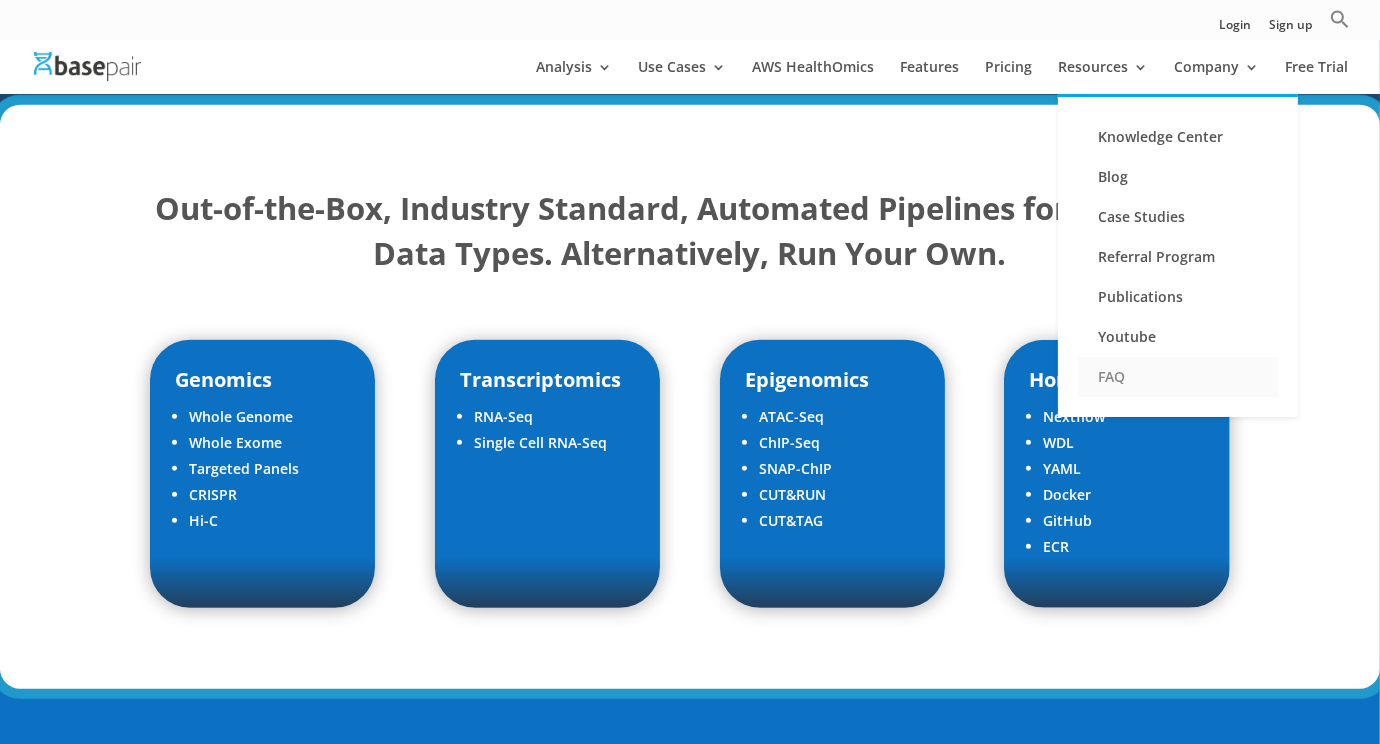 click on "FAQ" at bounding box center [1178, 377] 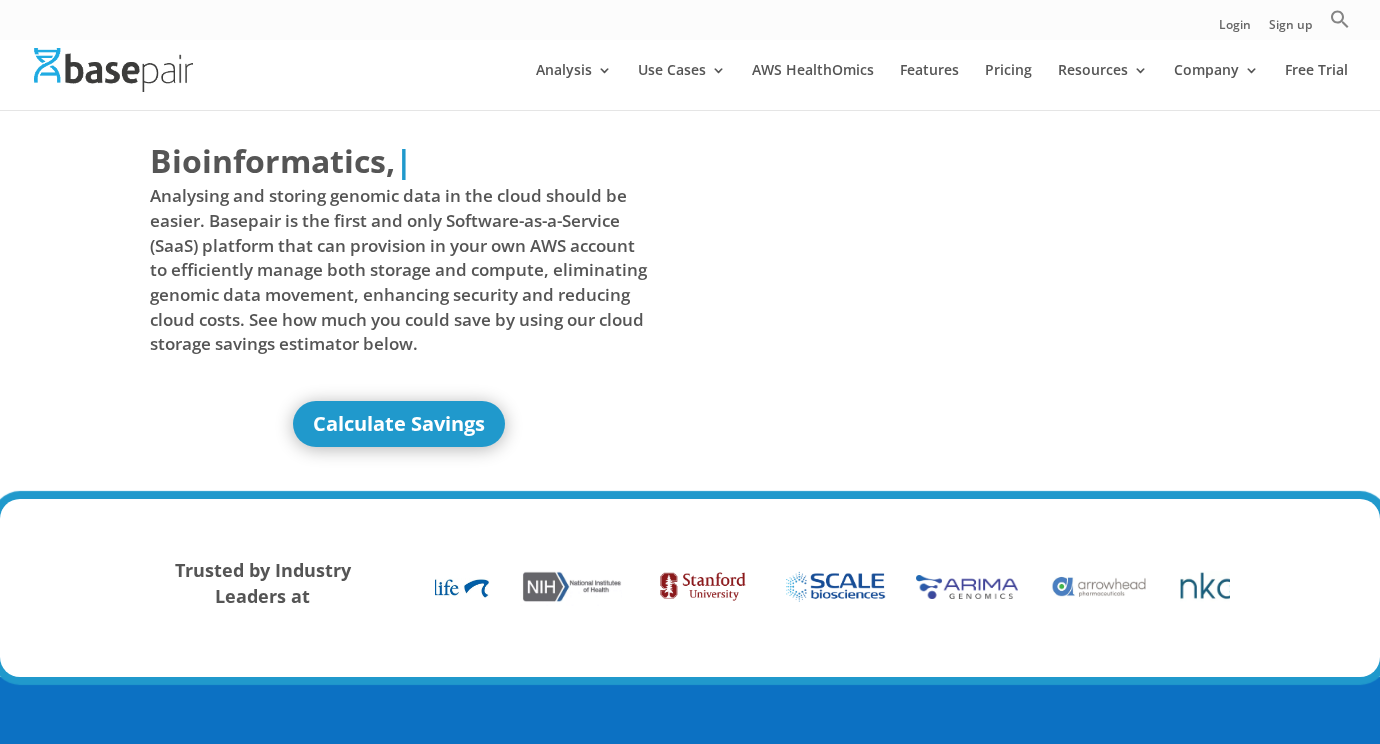 scroll, scrollTop: 3973, scrollLeft: 0, axis: vertical 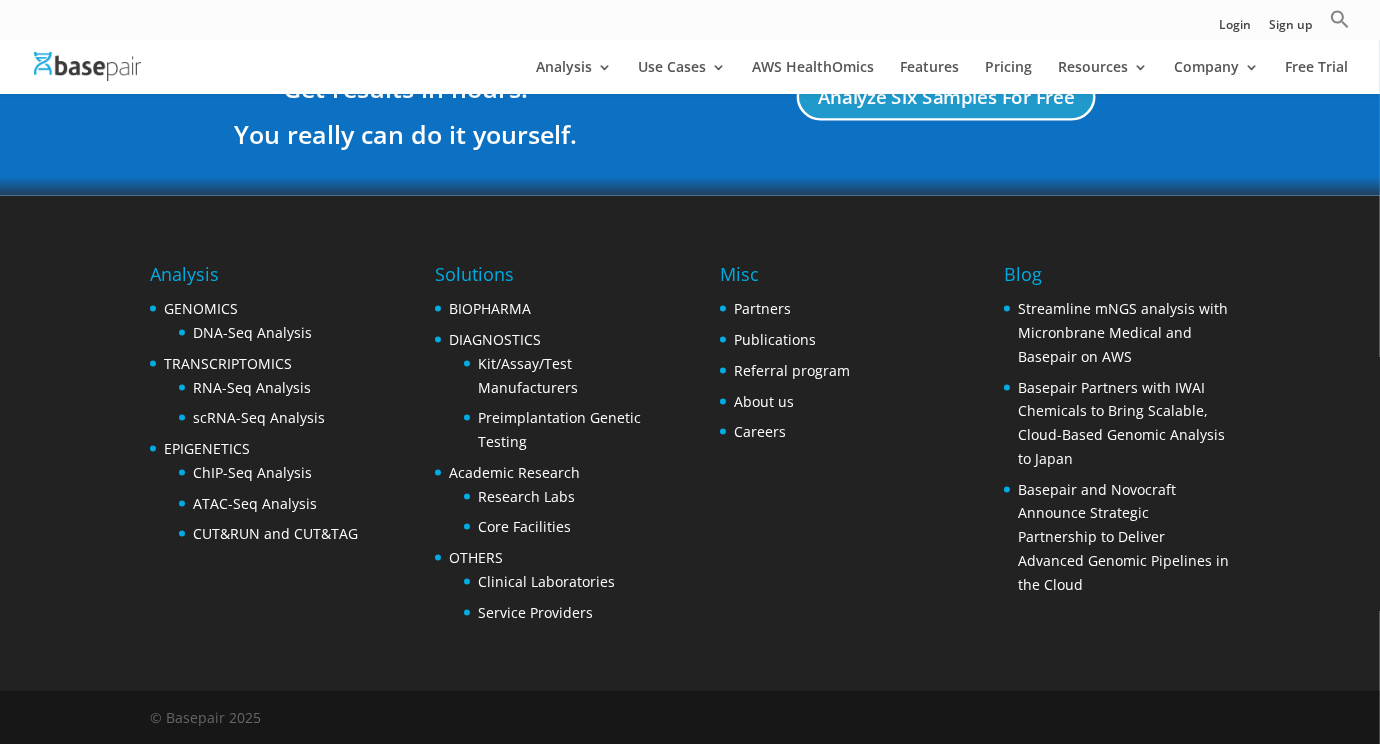 click on "Analysis GENOMICS
DNA-Seq Analysis
TRANSCRIPTOMICS
RNA-Seq Analysis
scRNA-Seq Analysis
EPIGENETICS
ChIP-Seq Analysis
ATAC-Seq Analysis
CUT&RUN and CUT&TAG
Solutions BIOPHARMA
DIAGNOSTICS
Kit/Assay/Test Manufacturers
Preimplantation Genetic Testing
Academic Research
Research Labs
Core Facilities
OTHERS
Clinical Laboratories
Service Providers
Misc
Partners
Publications
Referral program
About us
Careers
Blog
Streamline mNGS analysis with Micronbrane Medical and Basepair on AWS
Basepair Partners with IWAI Chemicals to Bring Scalable, Cloud-Based Genomic Analysis to Japan
Basepair and Novocraft Announce Strategic Partnership to Deliver Advanced Genomic Pipelines in the Cloud" at bounding box center (690, 443) 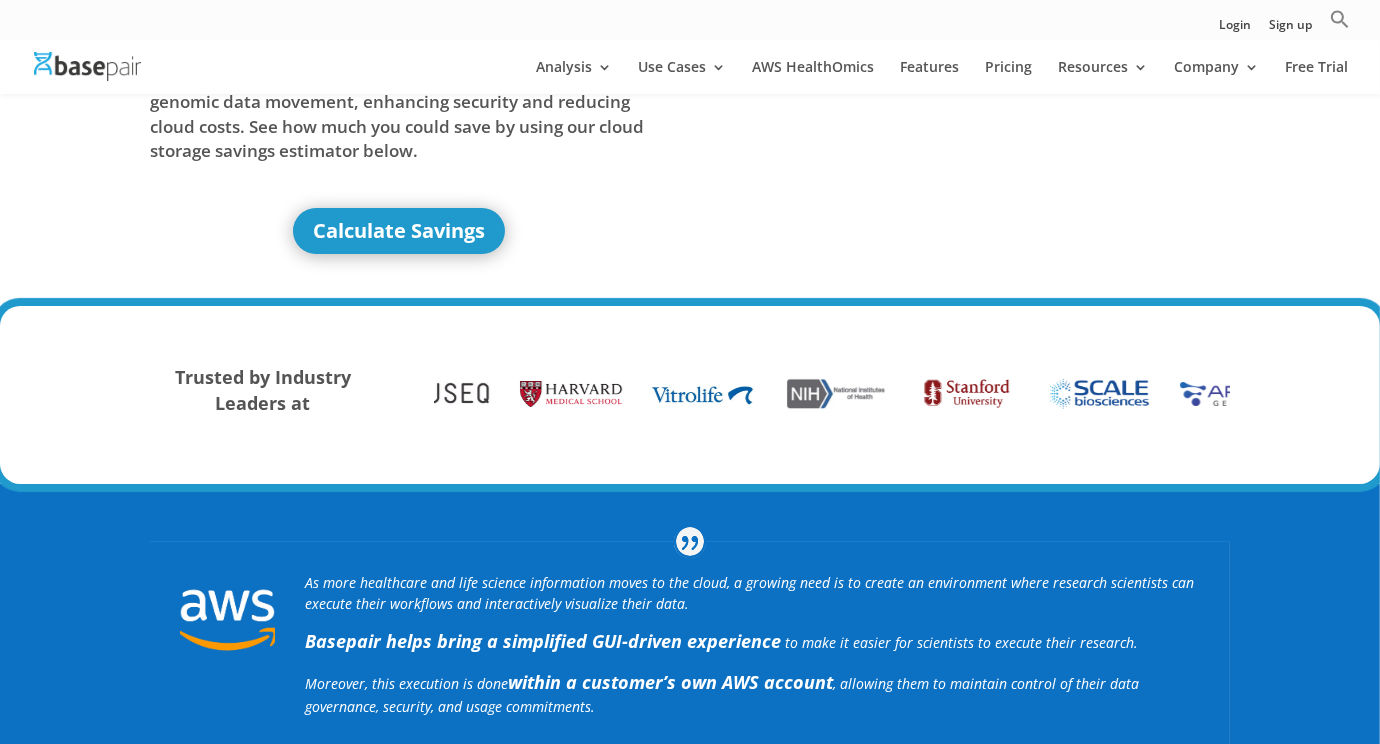 scroll, scrollTop: 0, scrollLeft: 0, axis: both 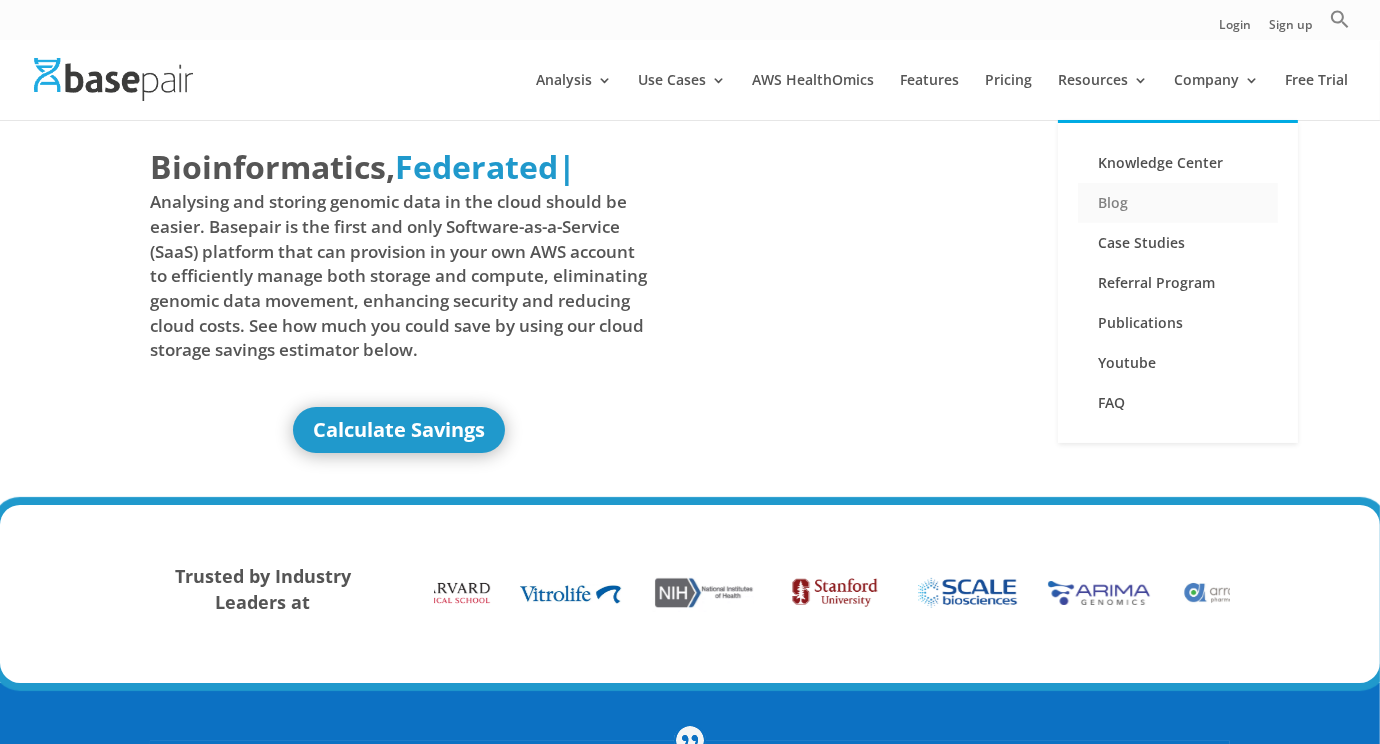 click on "Blog" at bounding box center (1178, 203) 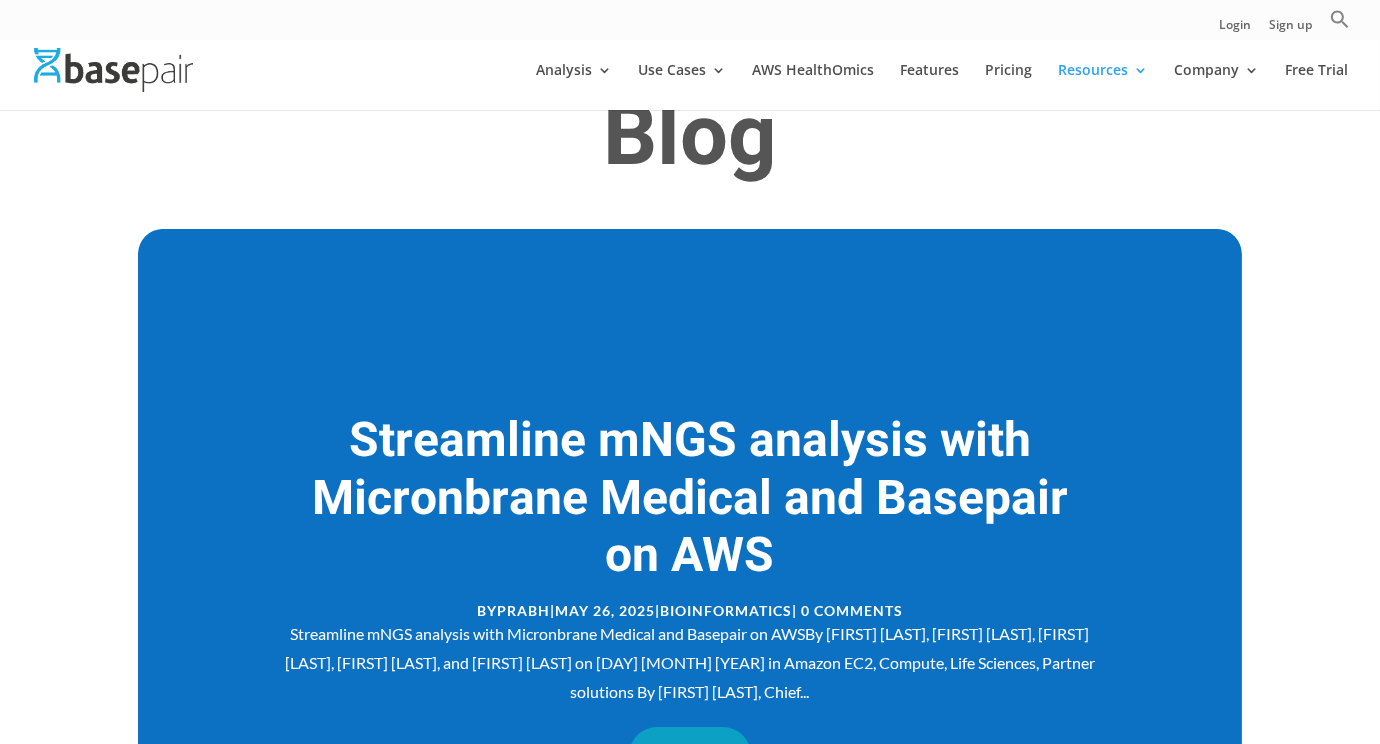 scroll, scrollTop: 0, scrollLeft: 0, axis: both 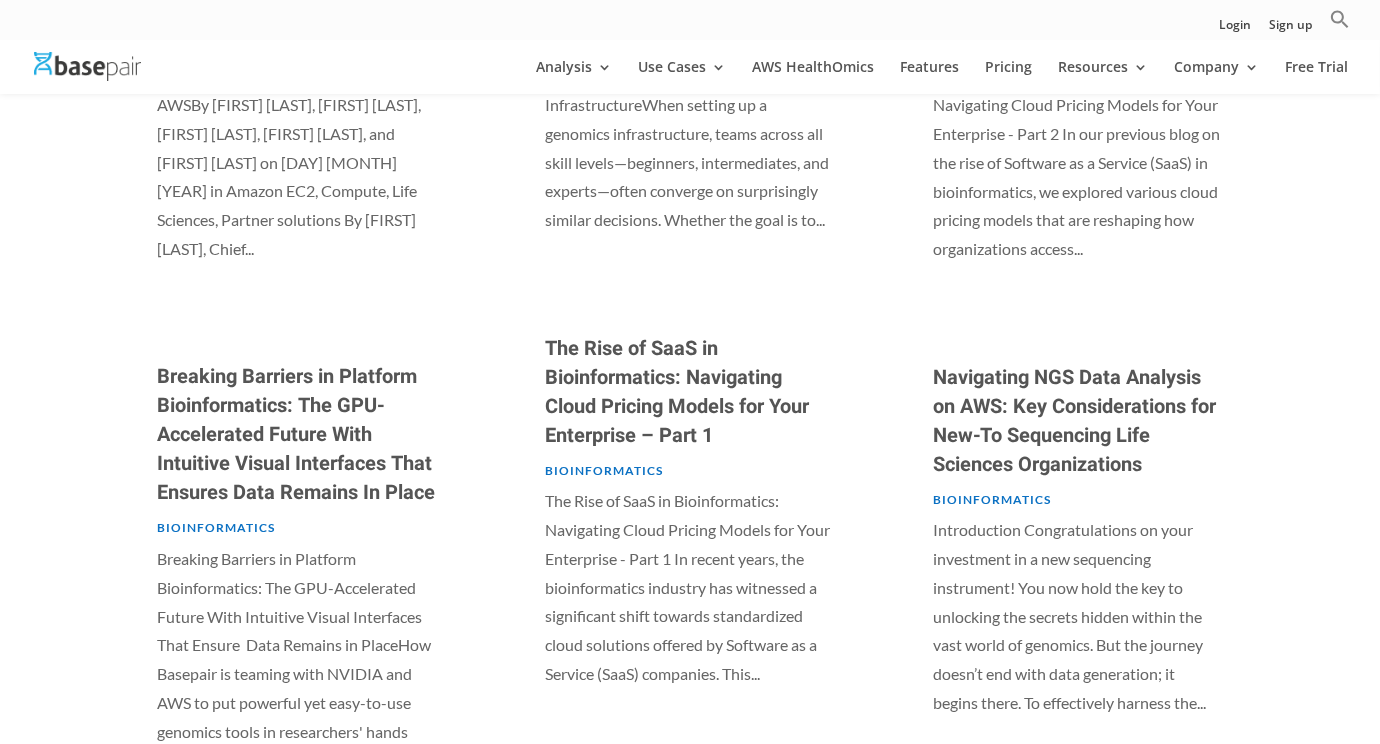 click on "The Rise of SaaS in Bioinformatics: Navigating Cloud Pricing Models for Your Enterprise – Part 1" at bounding box center [677, 392] 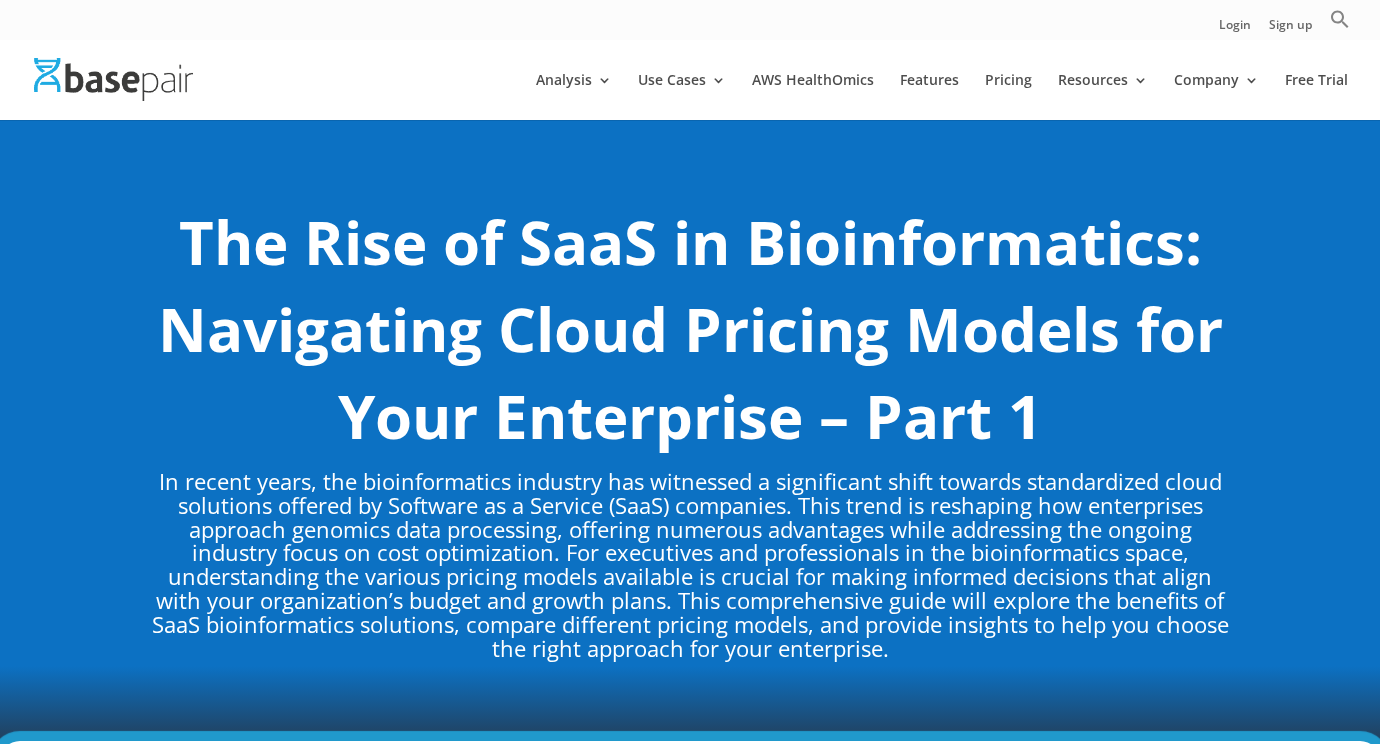 scroll, scrollTop: 0, scrollLeft: 0, axis: both 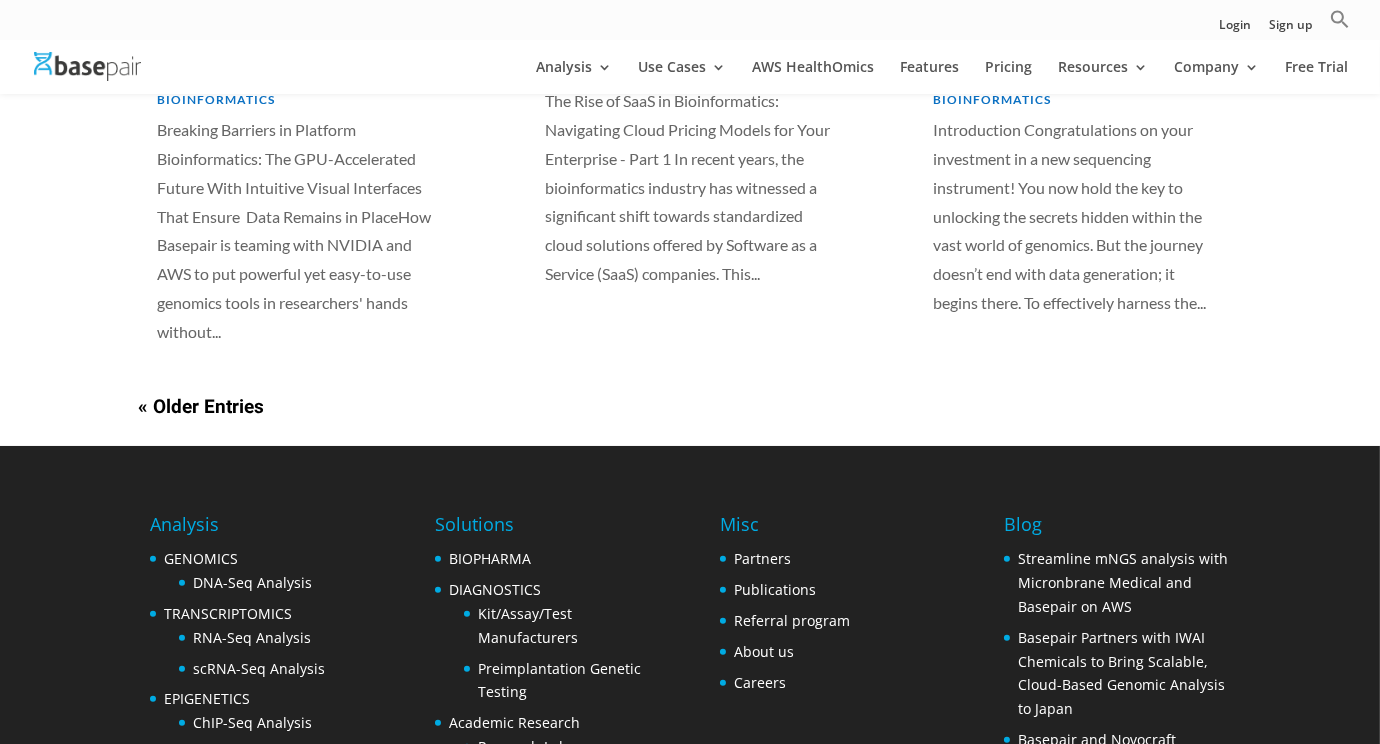 click on "« Older Entries" at bounding box center [201, 407] 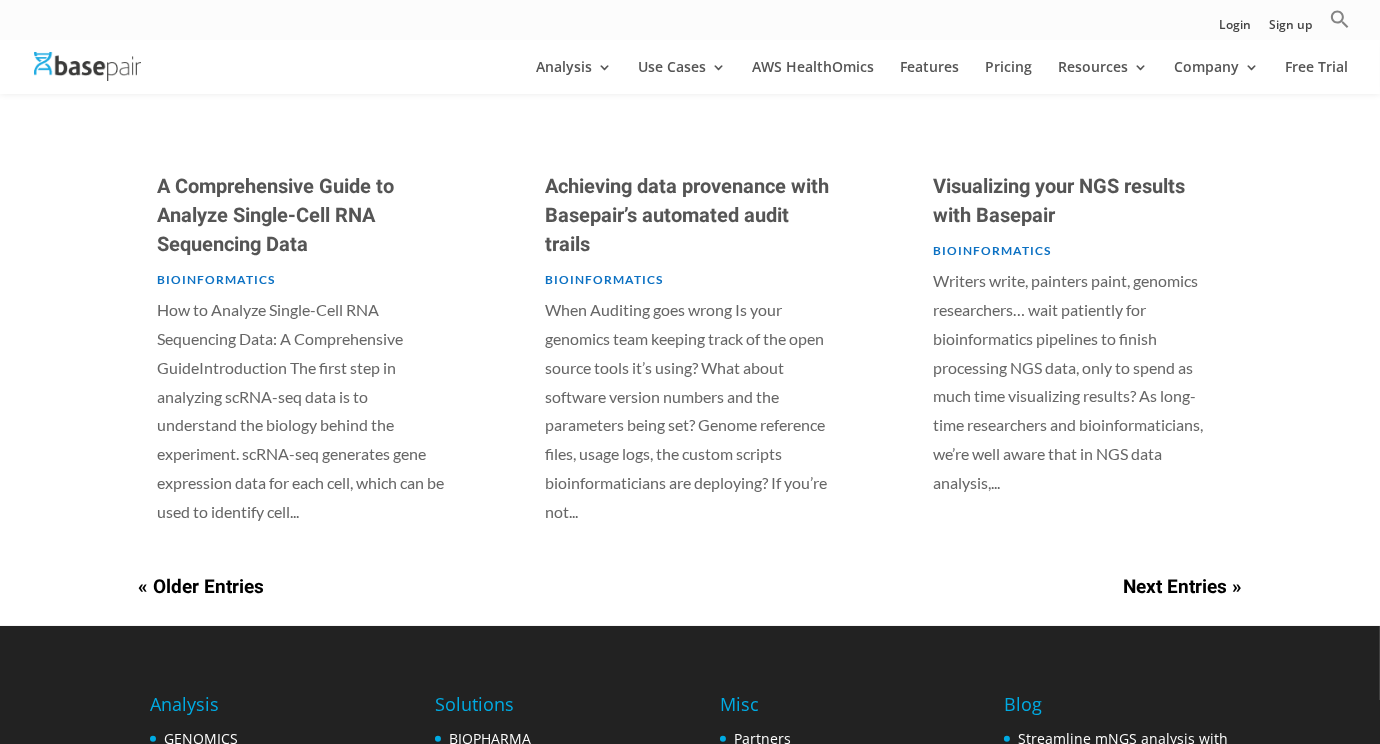 scroll, scrollTop: 1446, scrollLeft: 0, axis: vertical 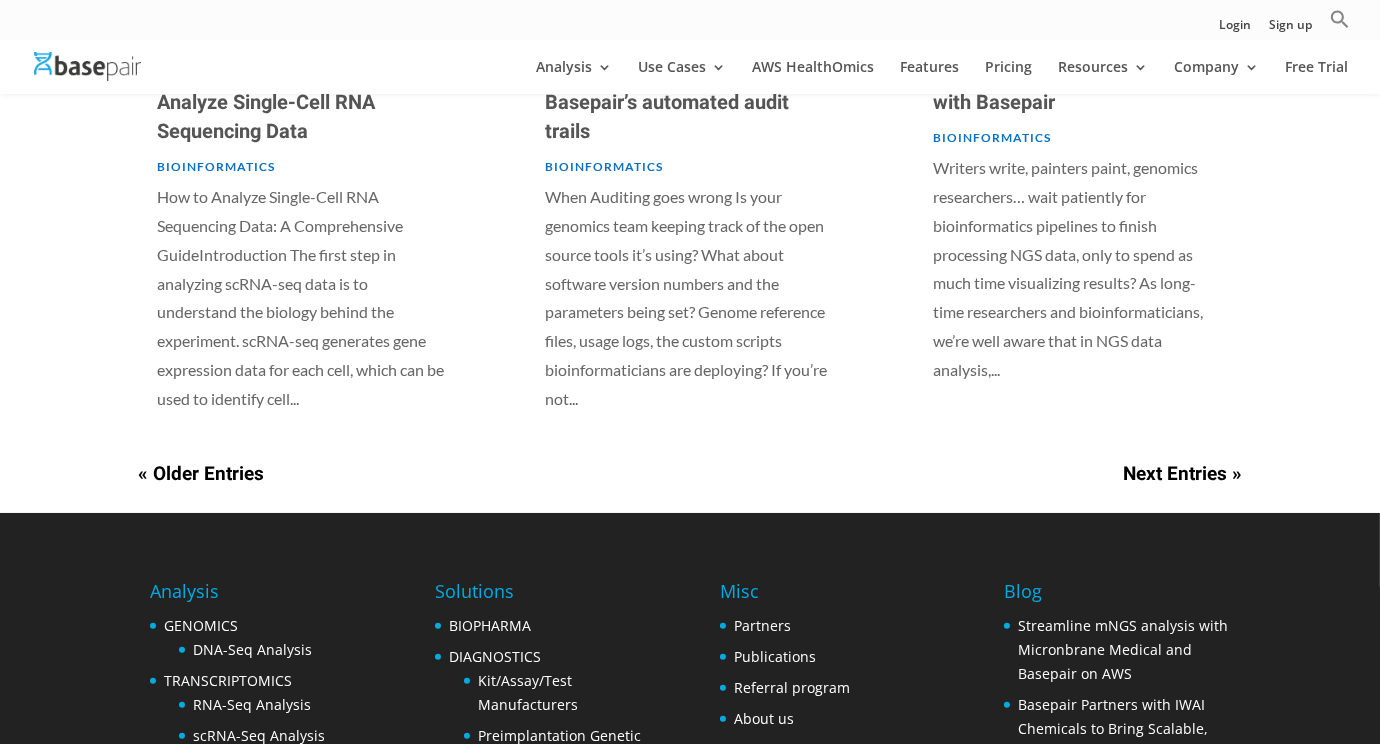 click on "« Older Entries" at bounding box center (201, 474) 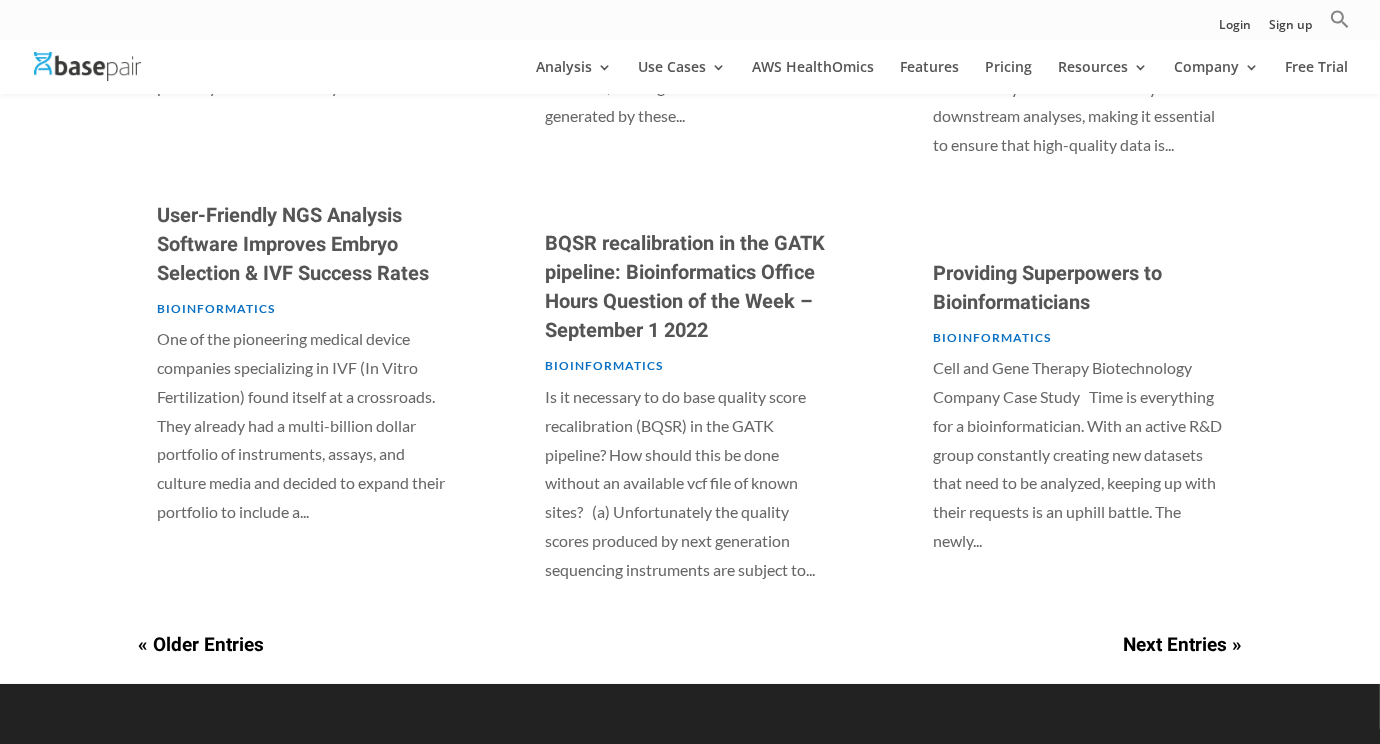 scroll, scrollTop: 1345, scrollLeft: 0, axis: vertical 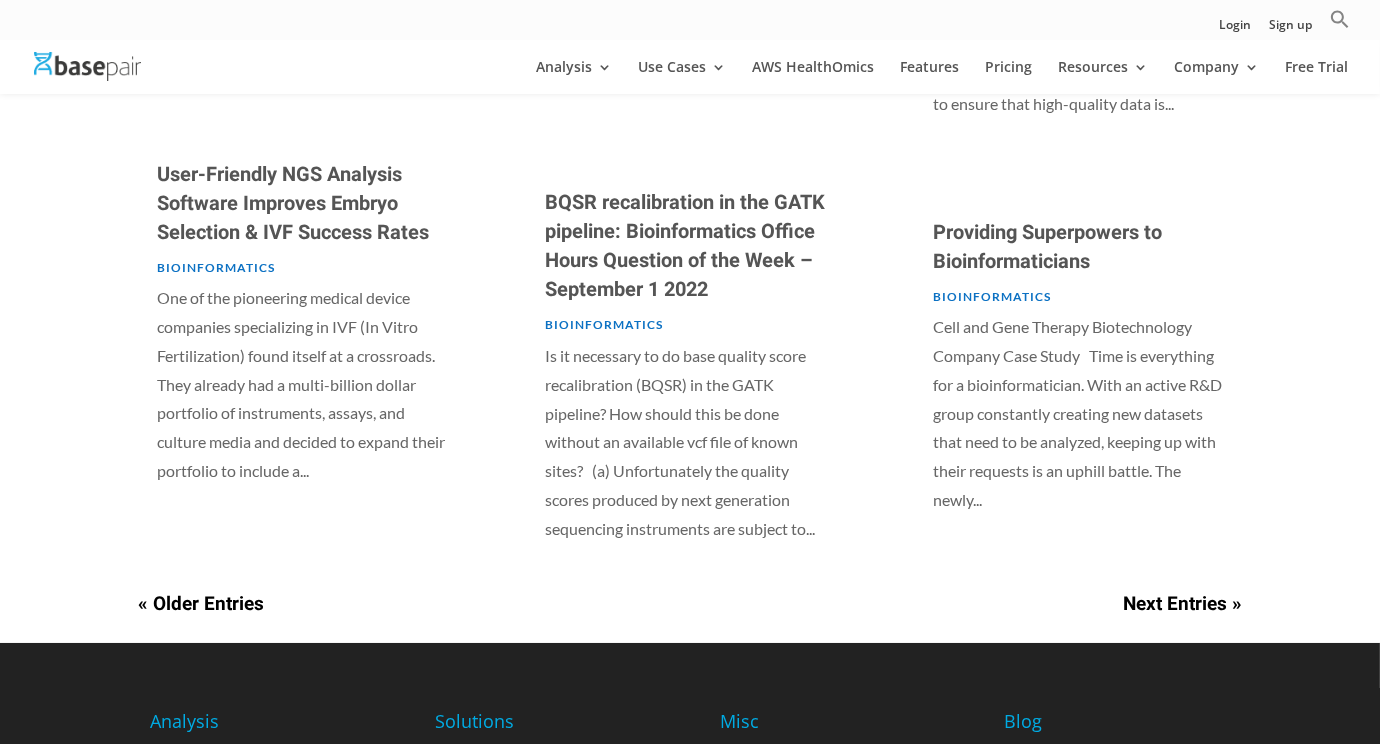 click on "« Older Entries" at bounding box center [201, 604] 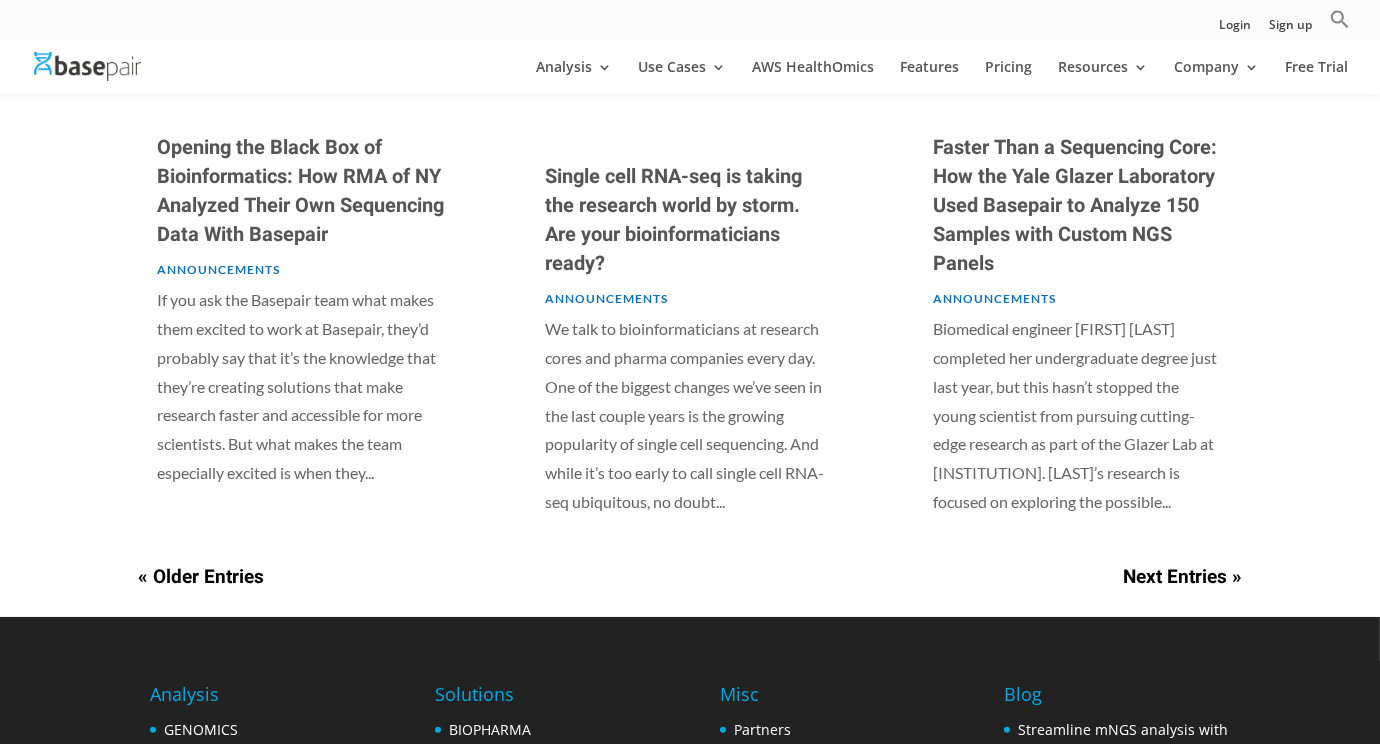 scroll, scrollTop: 1445, scrollLeft: 0, axis: vertical 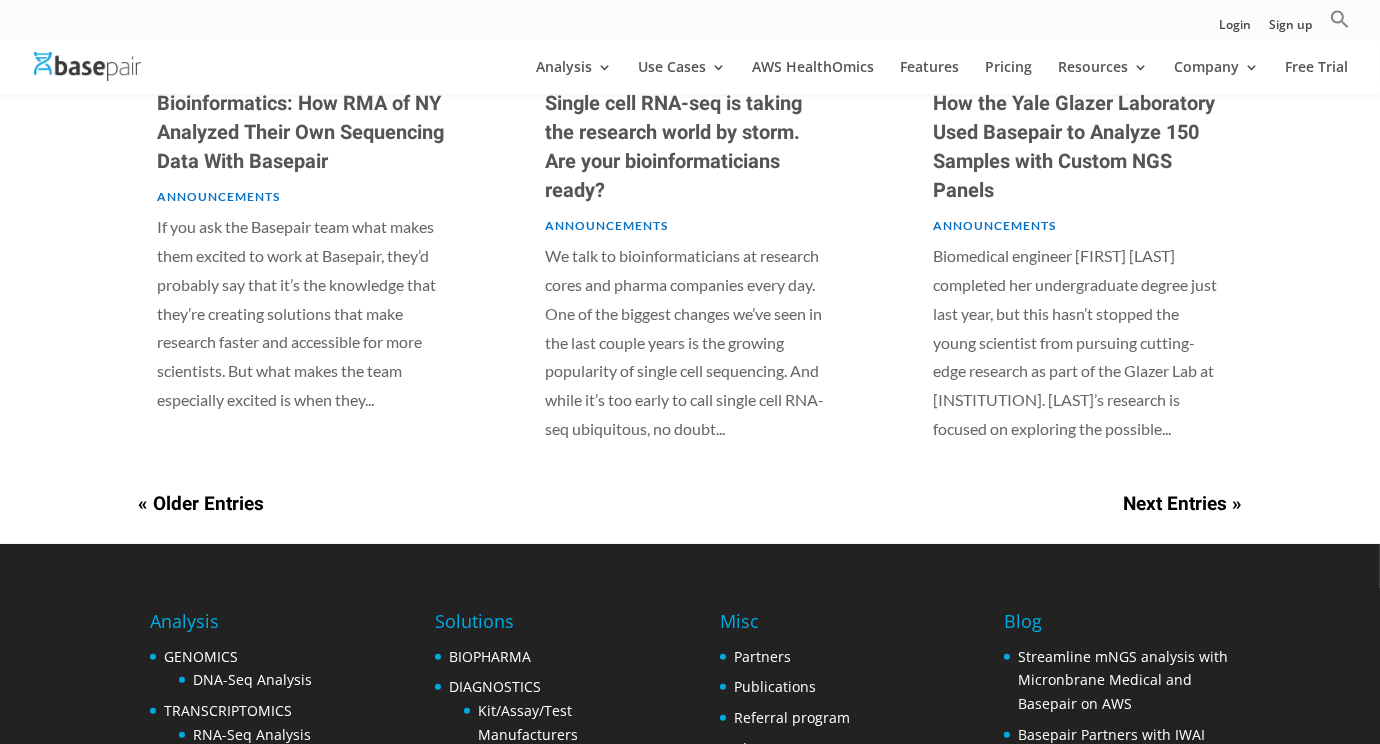 click on "« Older Entries" at bounding box center (201, 504) 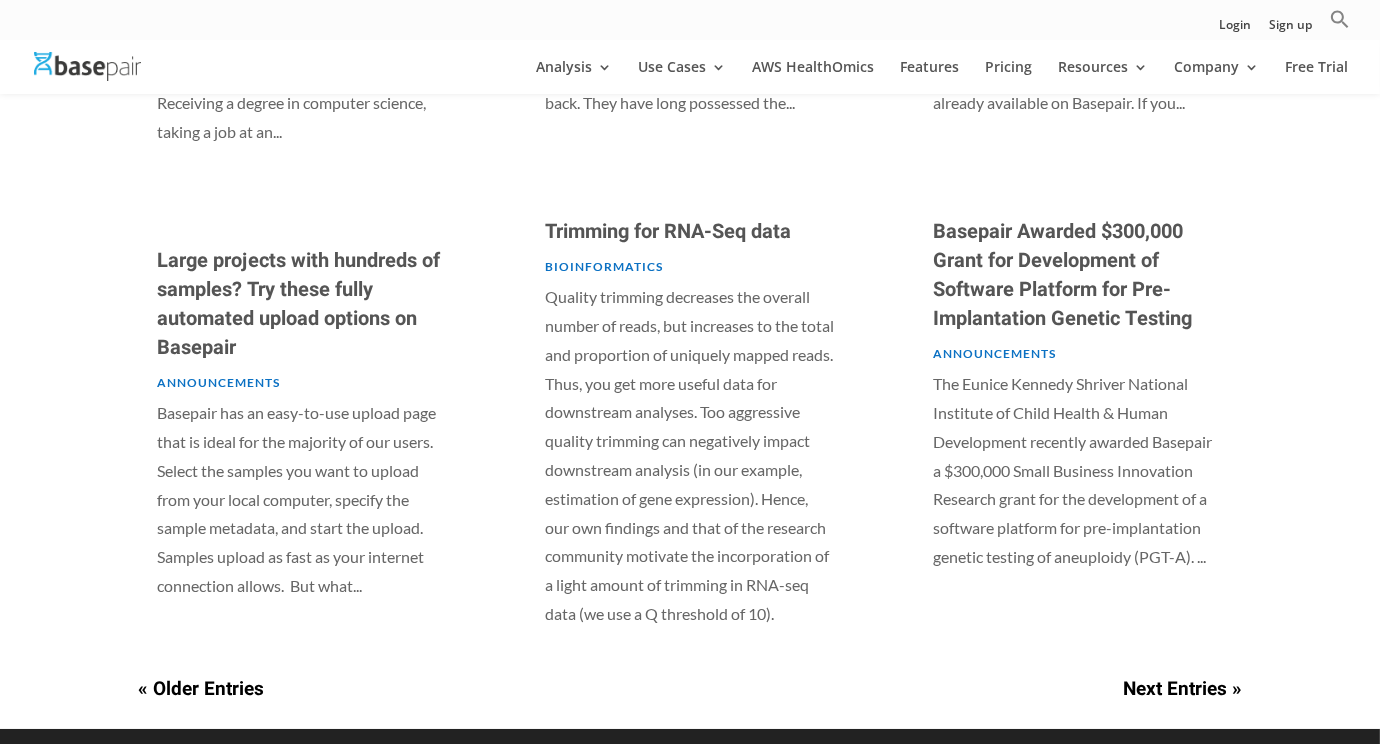 scroll, scrollTop: 1345, scrollLeft: 0, axis: vertical 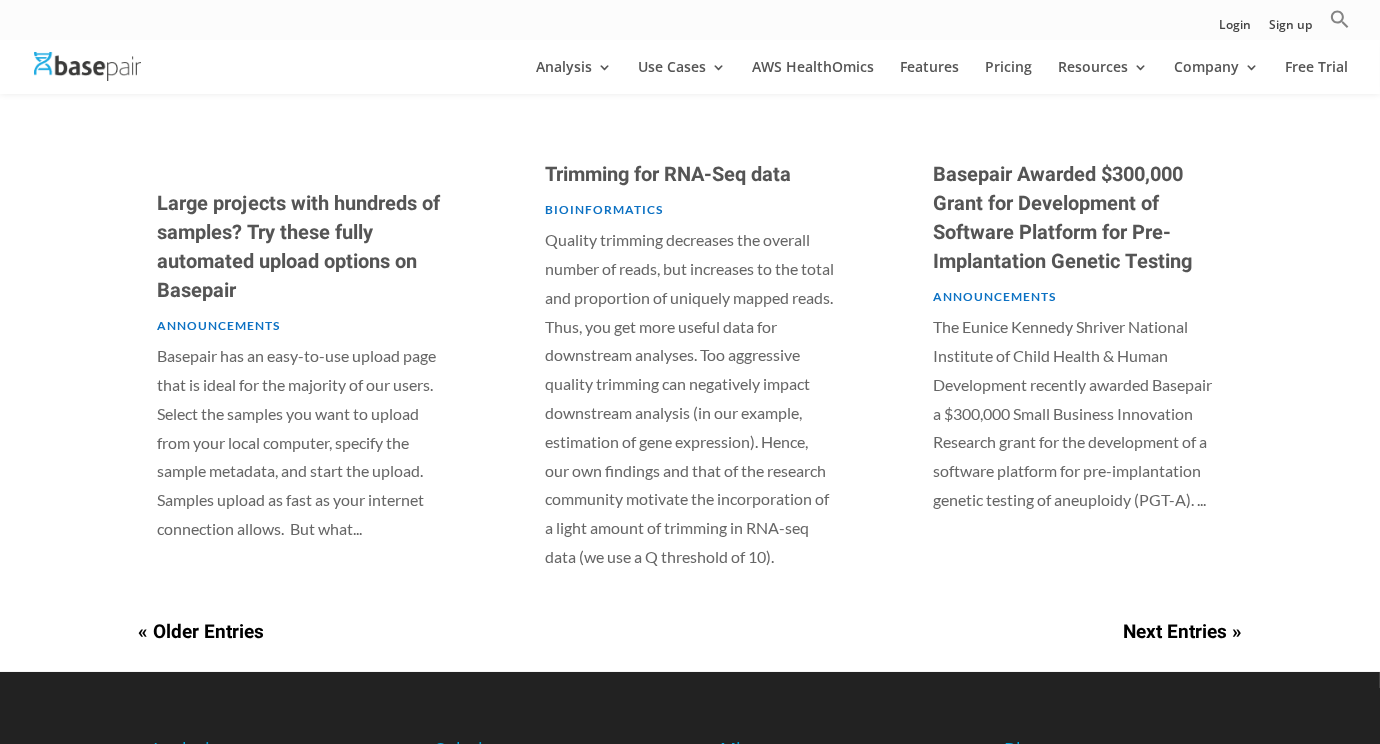click on "« Older Entries" at bounding box center (201, 632) 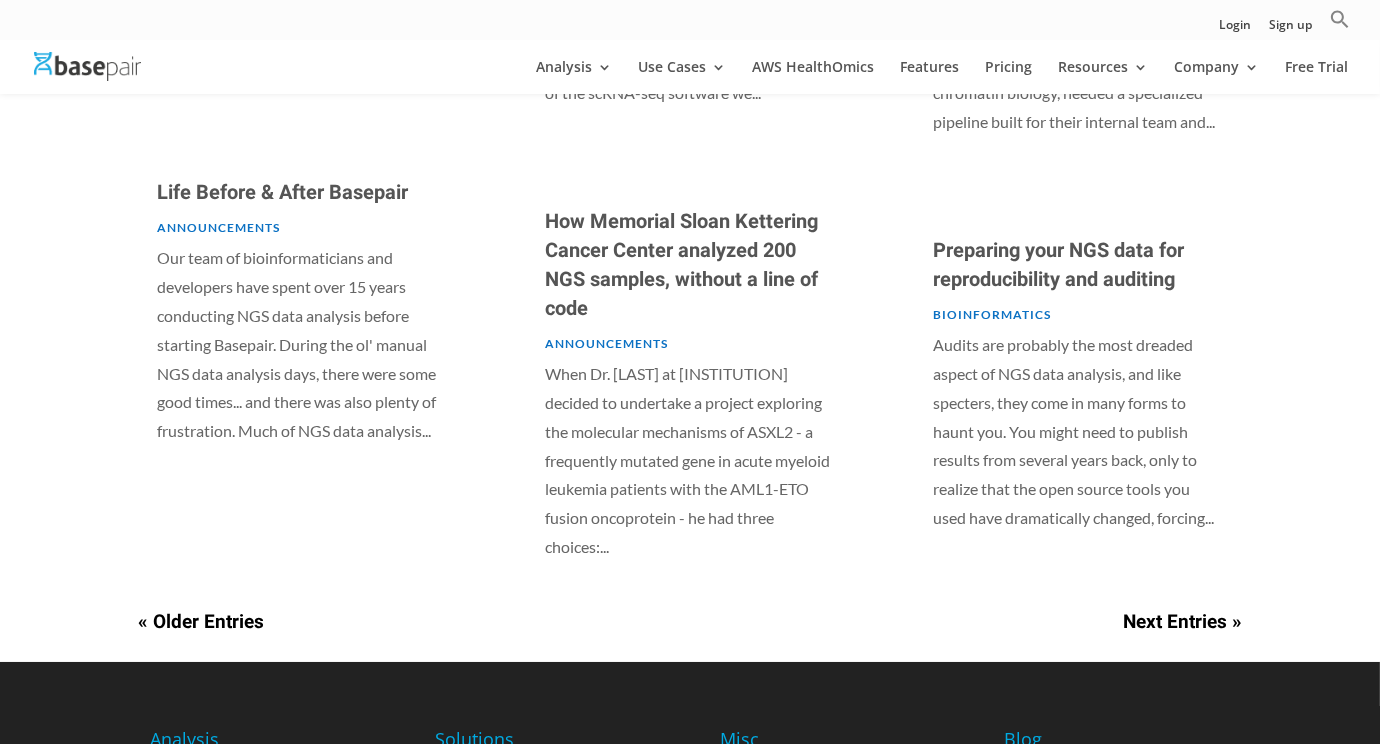 scroll, scrollTop: 1345, scrollLeft: 0, axis: vertical 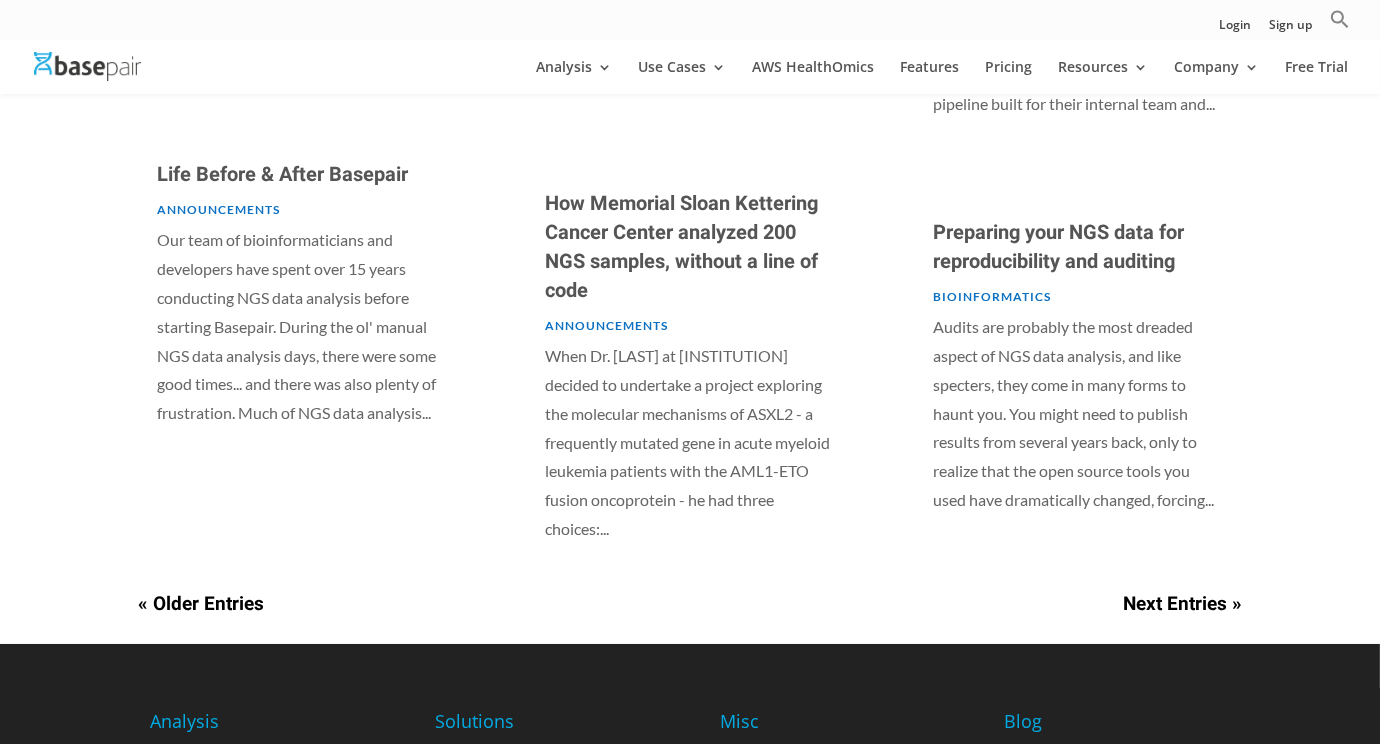 click on "« Older Entries" at bounding box center (201, 604) 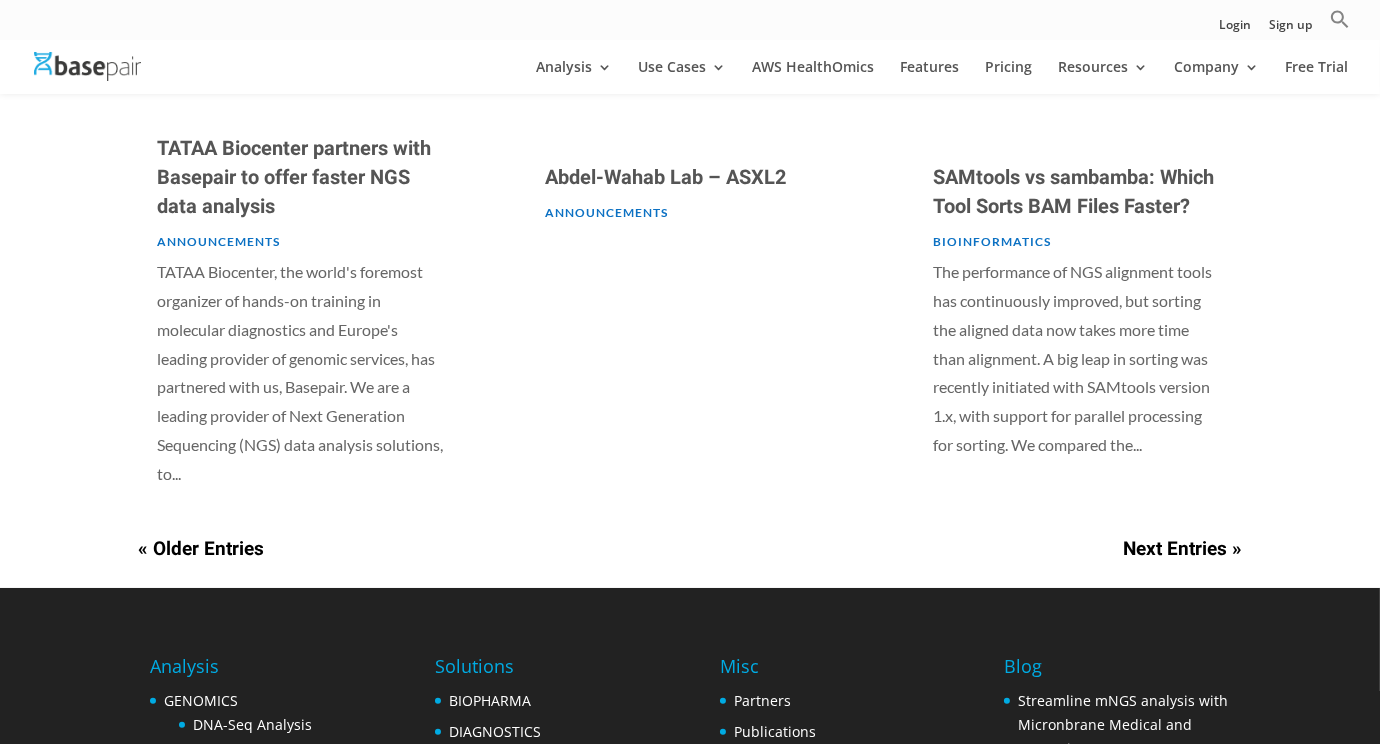 scroll, scrollTop: 1345, scrollLeft: 0, axis: vertical 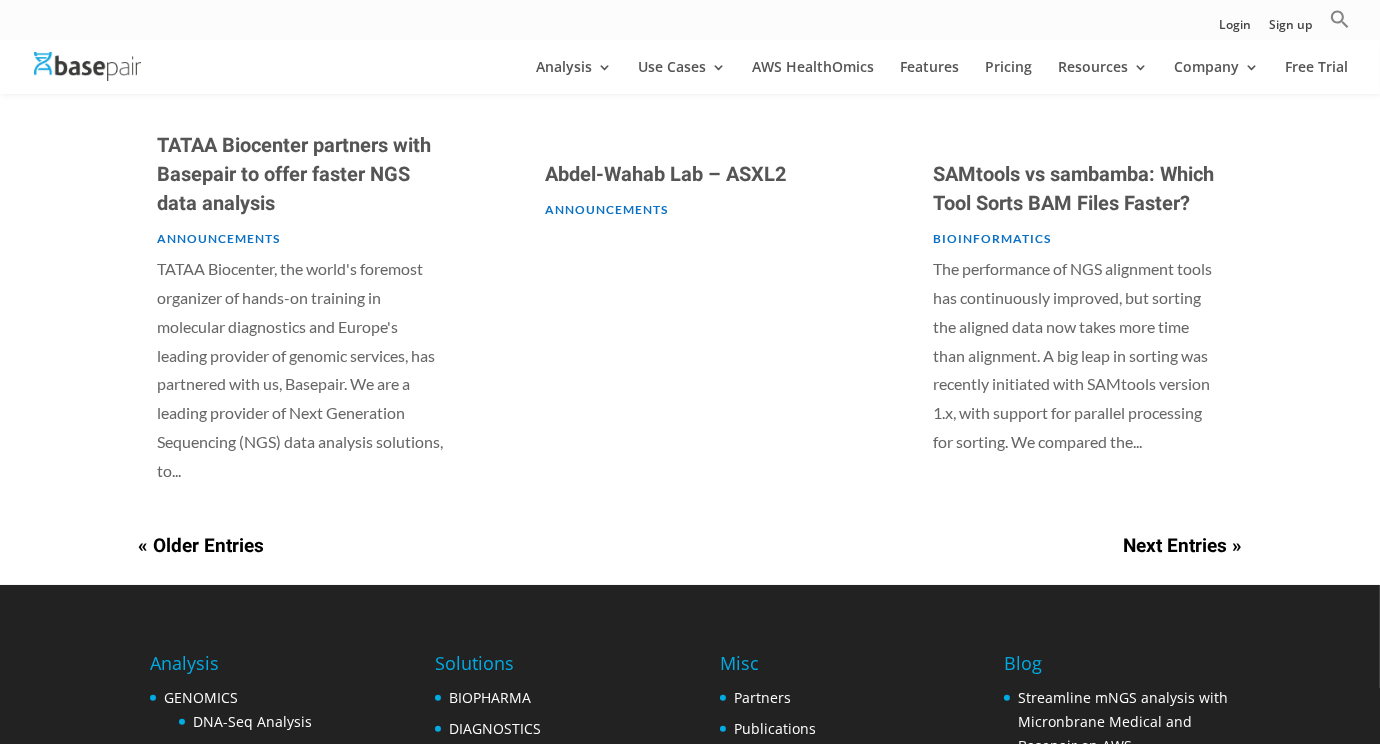 click on "« Older Entries" at bounding box center (201, 546) 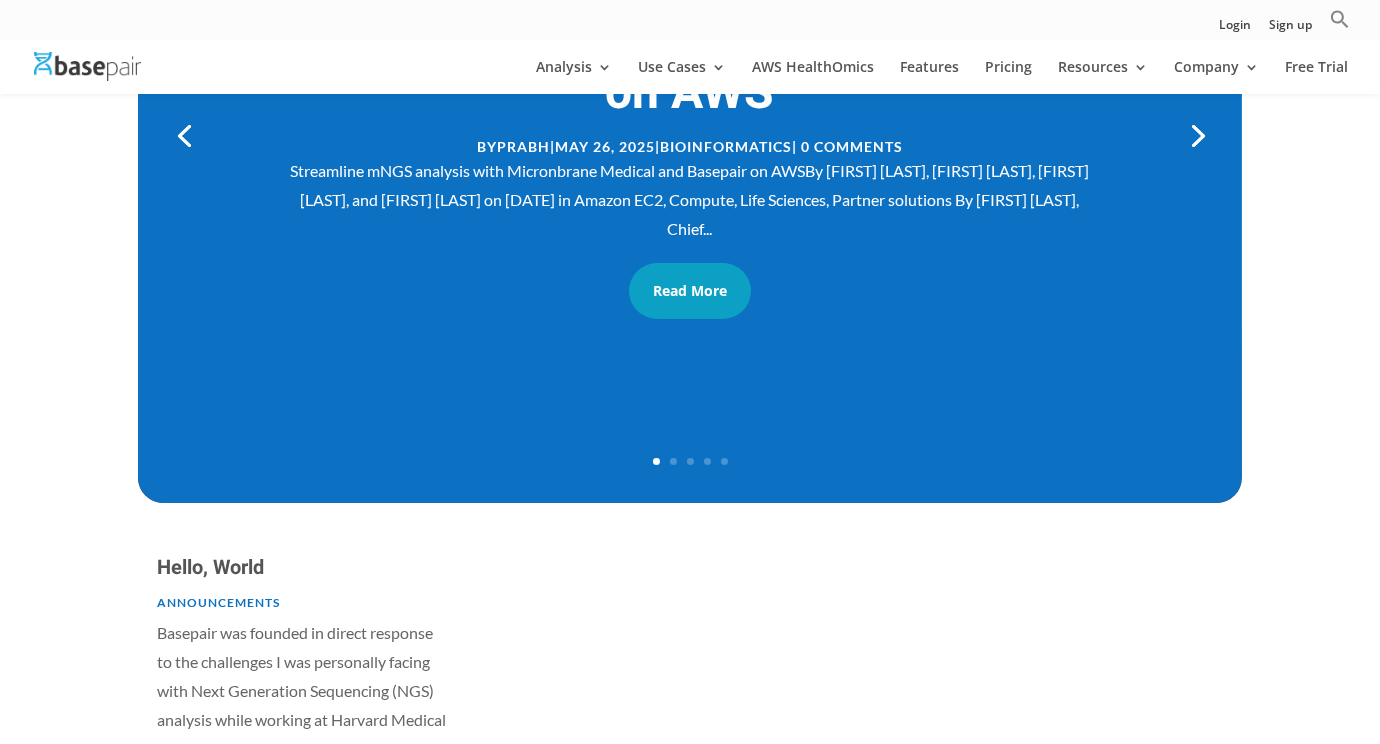 scroll, scrollTop: 699, scrollLeft: 0, axis: vertical 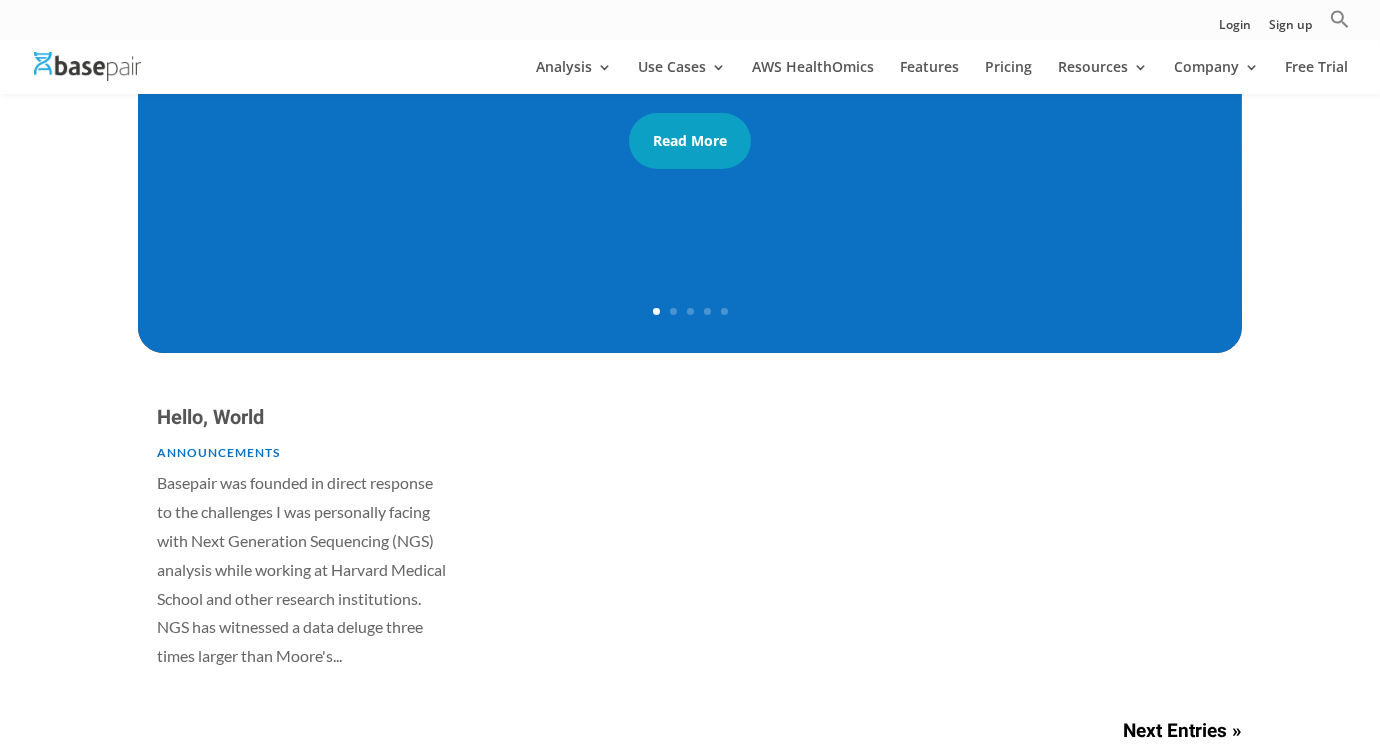 click on "Announcements" at bounding box center (218, 452) 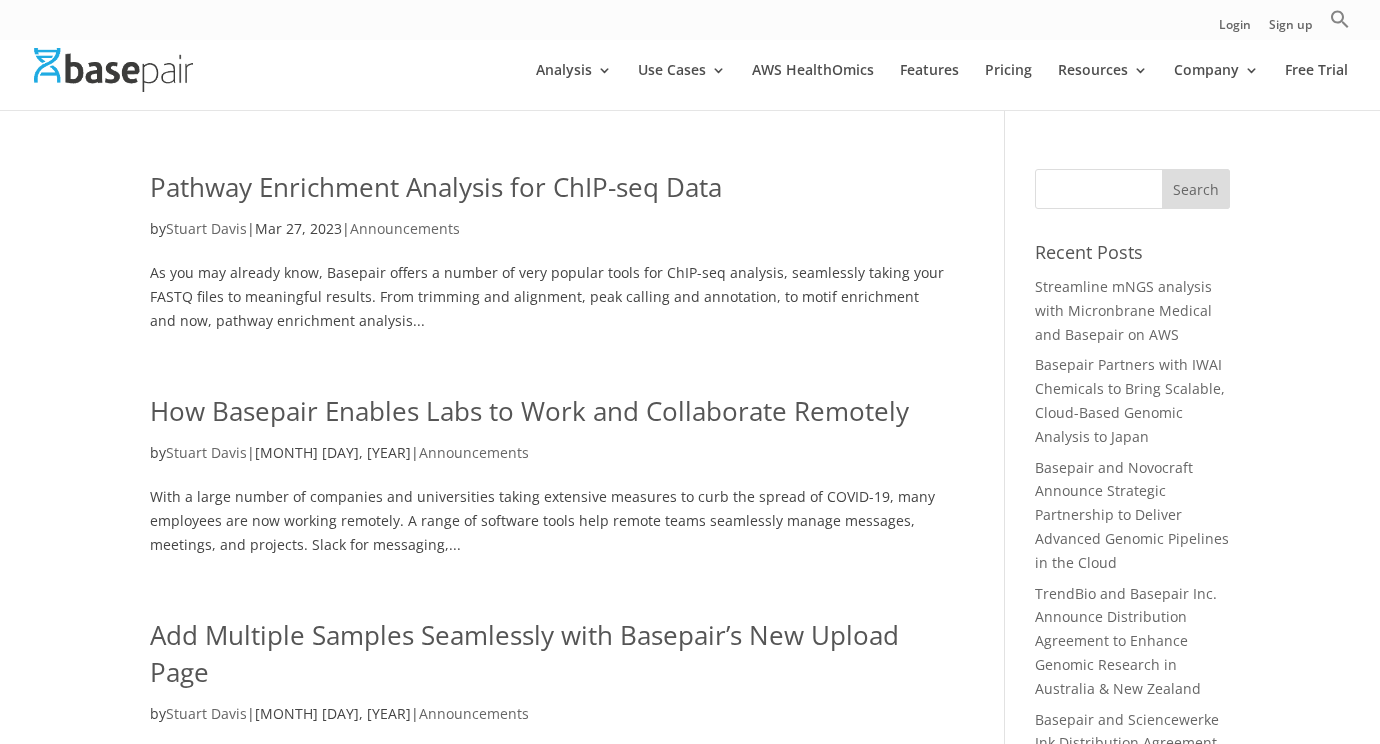 scroll, scrollTop: 0, scrollLeft: 0, axis: both 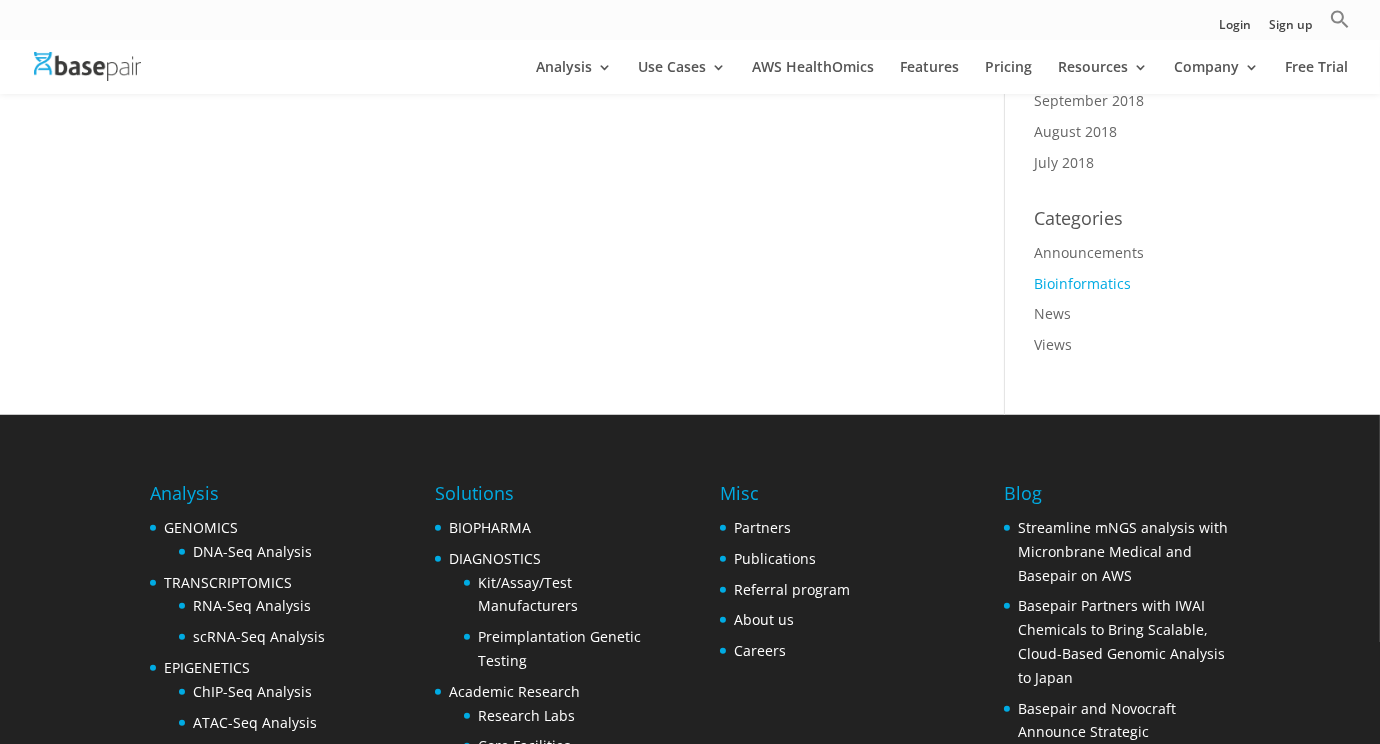click on "Bioinformatics" at bounding box center (1083, 283) 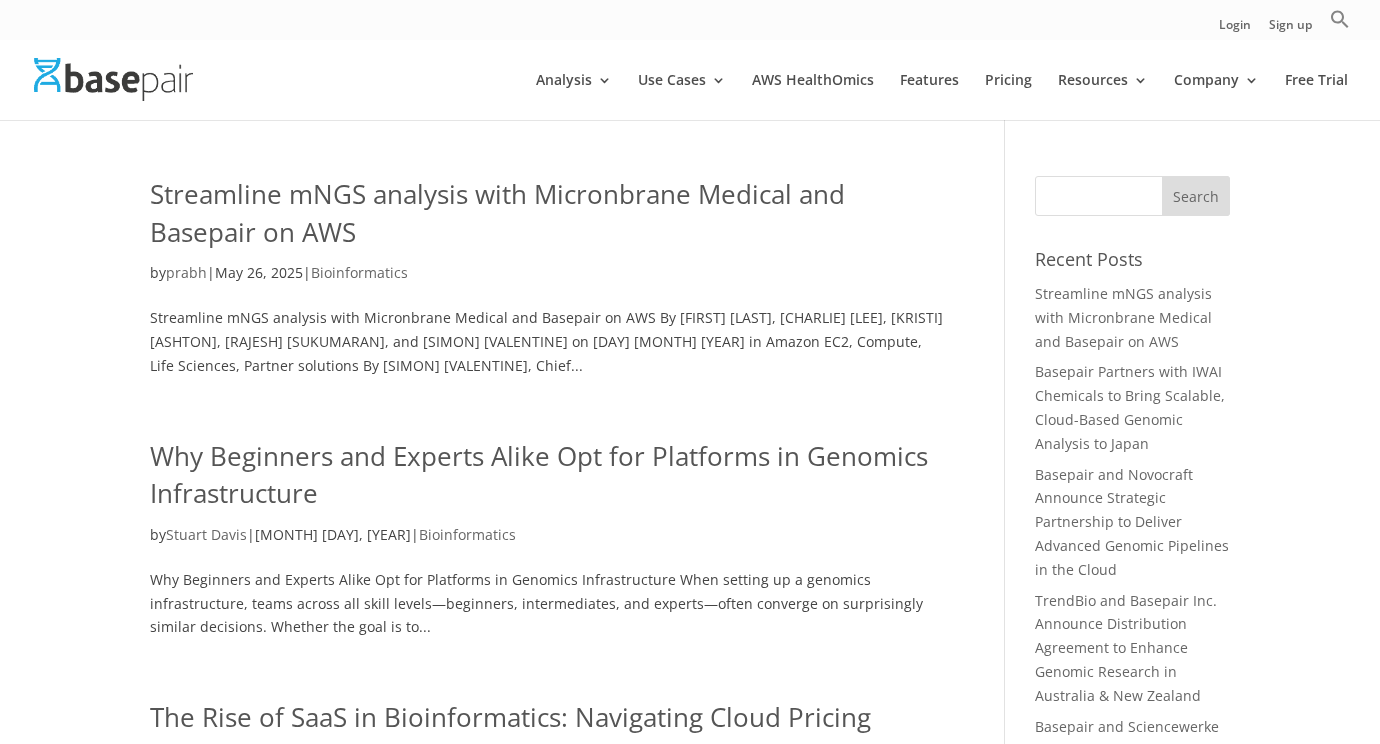 scroll, scrollTop: 0, scrollLeft: 0, axis: both 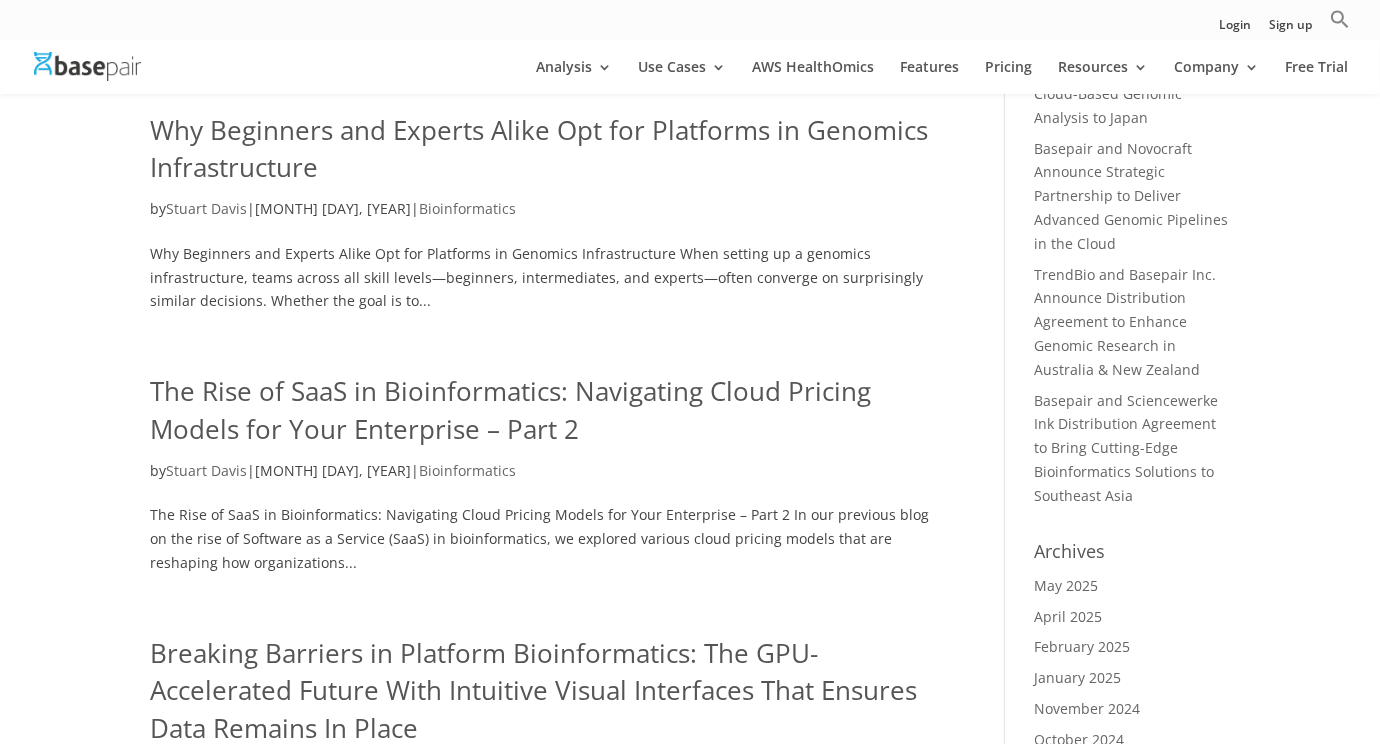 click on "The Rise of SaaS in Bioinformatics: Navigating Cloud Pricing Models for Your Enterprise – Part 2" at bounding box center (510, 410) 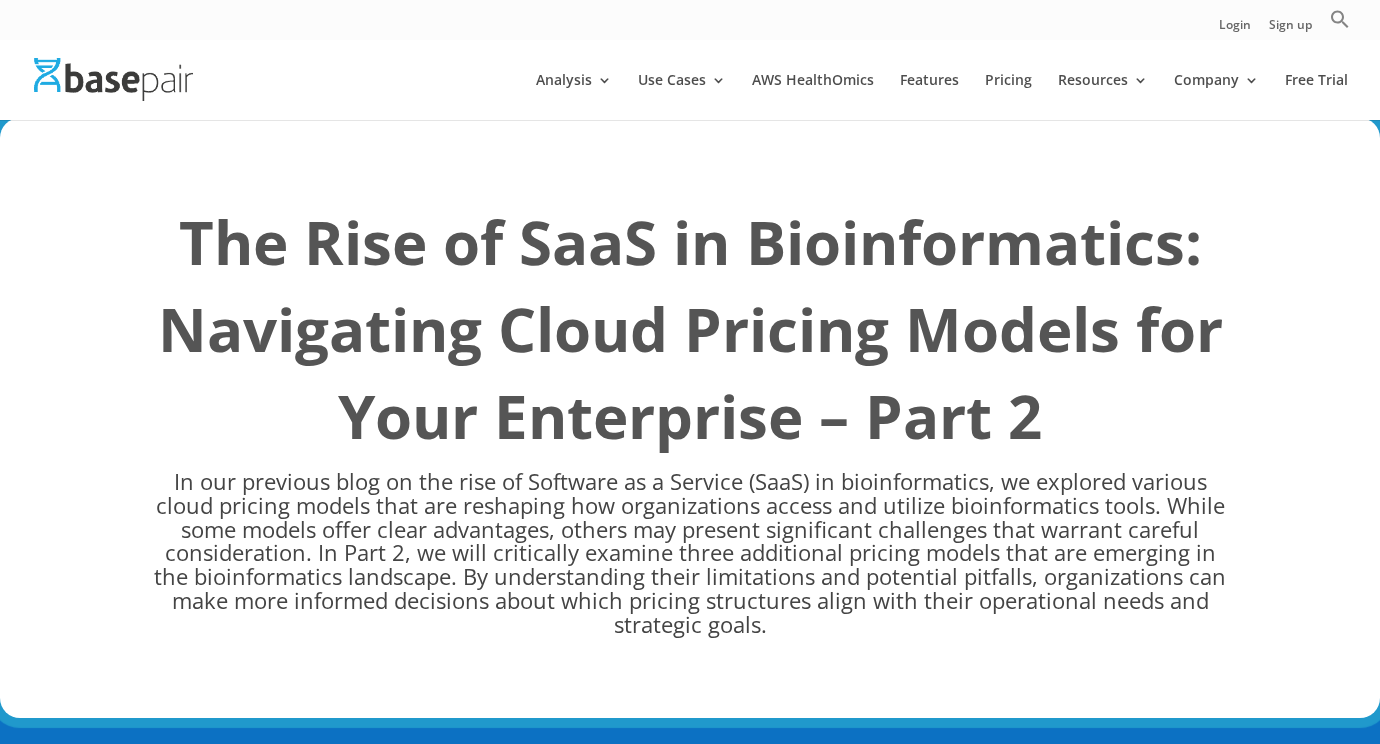 scroll, scrollTop: 0, scrollLeft: 0, axis: both 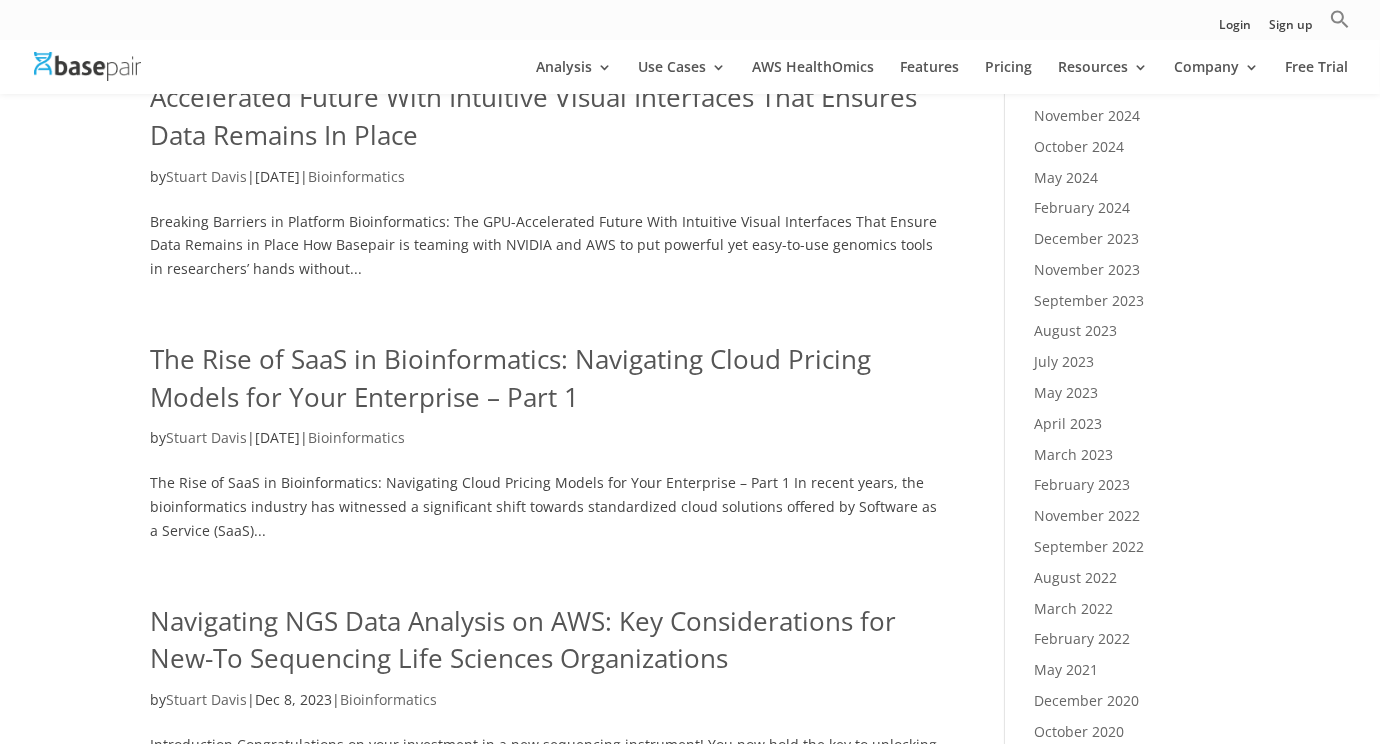 click on "Streamline mNGS analysis with Micronbrane Medical and Basepair on AWS
by  prabh  |  May 26, 2025  |  Bioinformatics Streamline mNGS analysis with Micronbrane Medical and Basepair on AWS By Gokhul Srinivasan, Charlie Lee, Kristi Ashton, Rajesh Sukumaran, and Simon Valentine on 09 APR 2025 in Amazon EC2, Compute, Life Sciences, Partner solutions   By Simon Valentine, Chief...
Why Beginners and Experts Alike Opt for Platforms in Genomics Infrastructure
by  Stuart Davis  |  Nov 26, 2024  |  Bioinformatics Why Beginners and Experts Alike Opt for Platforms in Genomics Infrastructure When setting up a genomics infrastructure, teams across all skill levels—beginners, intermediates, and experts—often converge on surprisingly similar decisions. Whether the goal is to...
by  Stuart Davis  |  Nov 12, 2024  |  Bioinformatics
by   |" at bounding box center (577, 84) 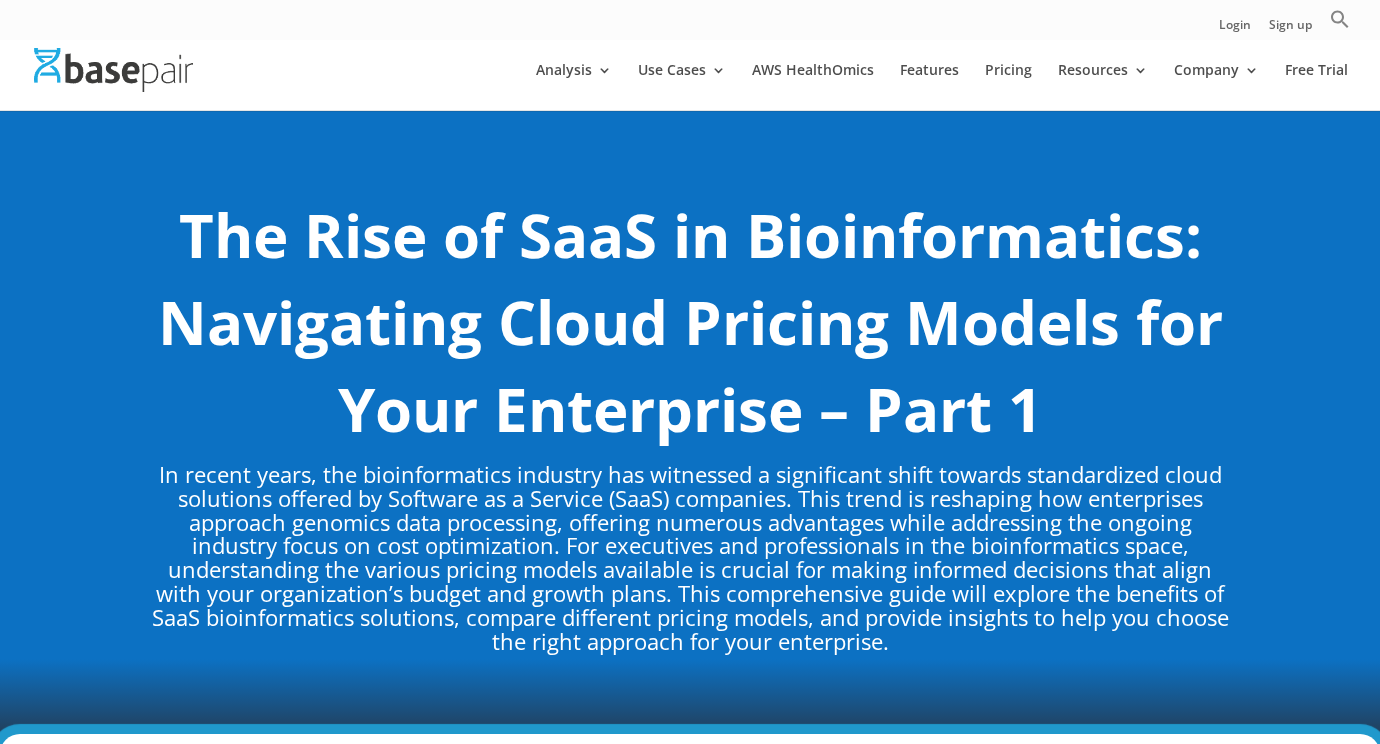 scroll, scrollTop: 0, scrollLeft: 0, axis: both 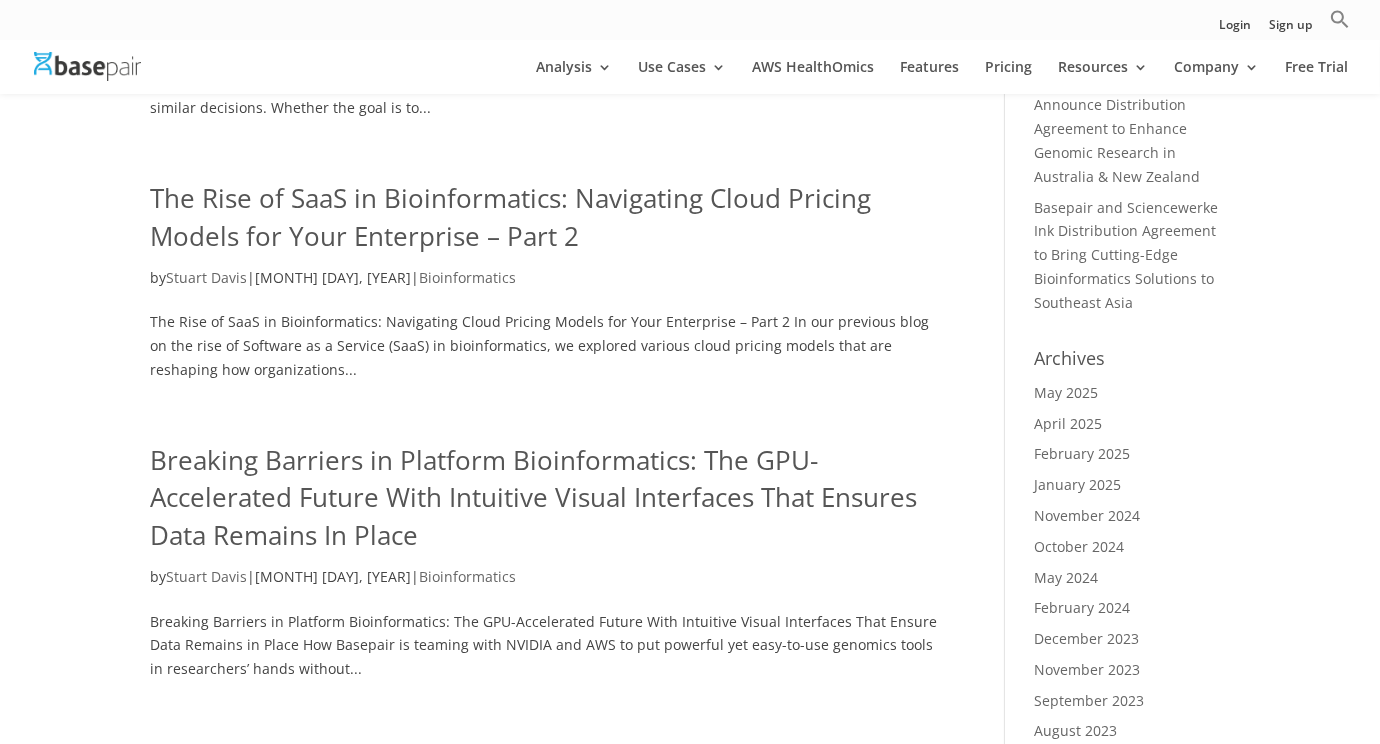 click on "The Rise of SaaS in Bioinformatics: Navigating Cloud Pricing Models for Your Enterprise – Part 2" at bounding box center (510, 217) 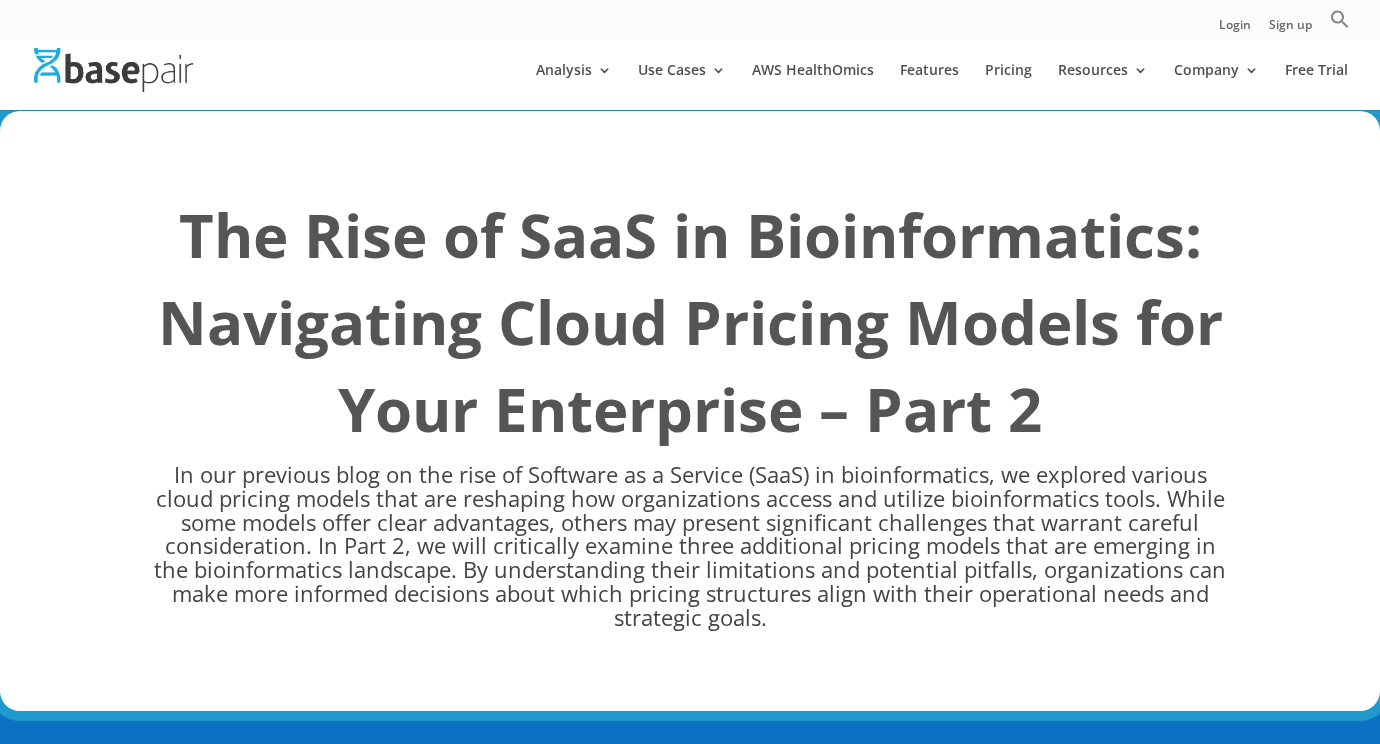 scroll, scrollTop: 0, scrollLeft: 0, axis: both 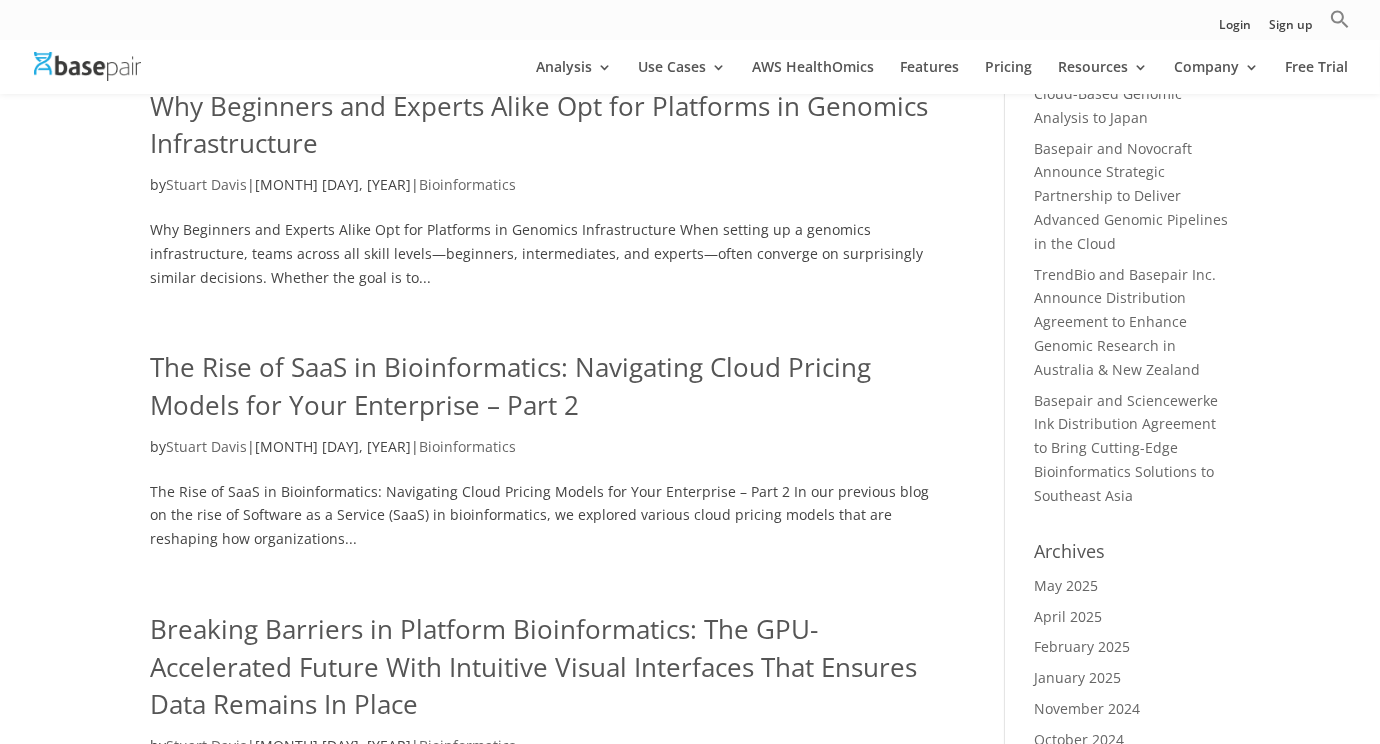 click on "The Rise of SaaS in Bioinformatics: Navigating Cloud Pricing Models for Your Enterprise – Part 2" at bounding box center [547, 391] 